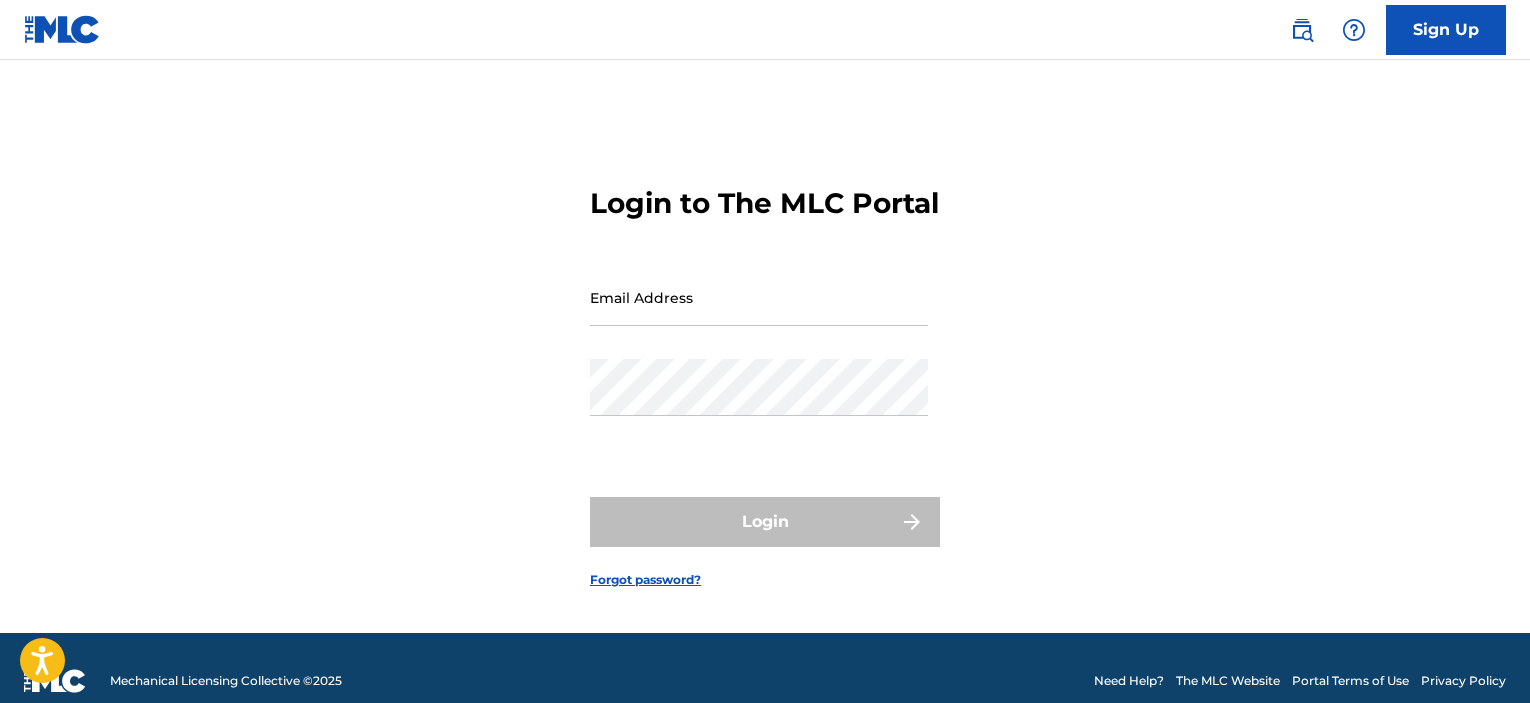 scroll, scrollTop: 0, scrollLeft: 0, axis: both 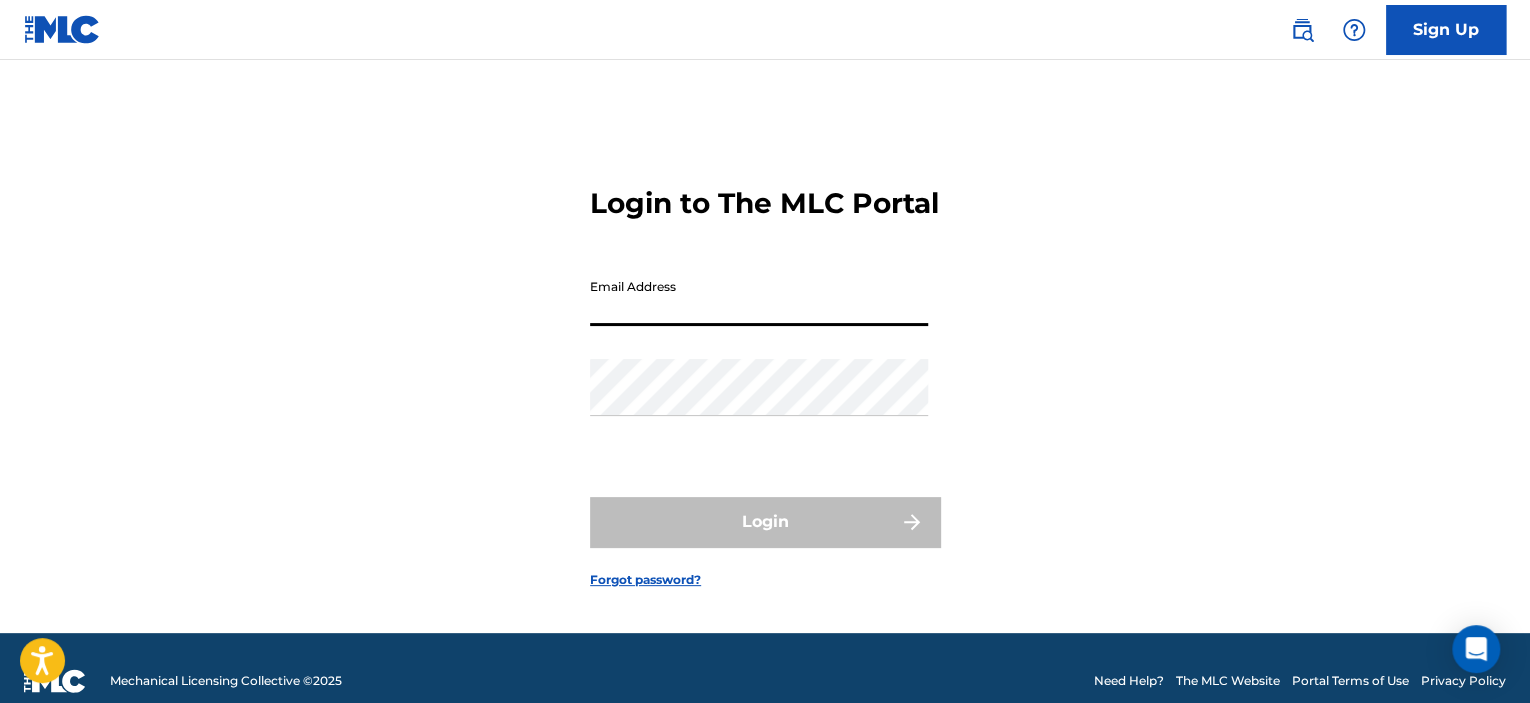 click on "Email Address" at bounding box center [759, 297] 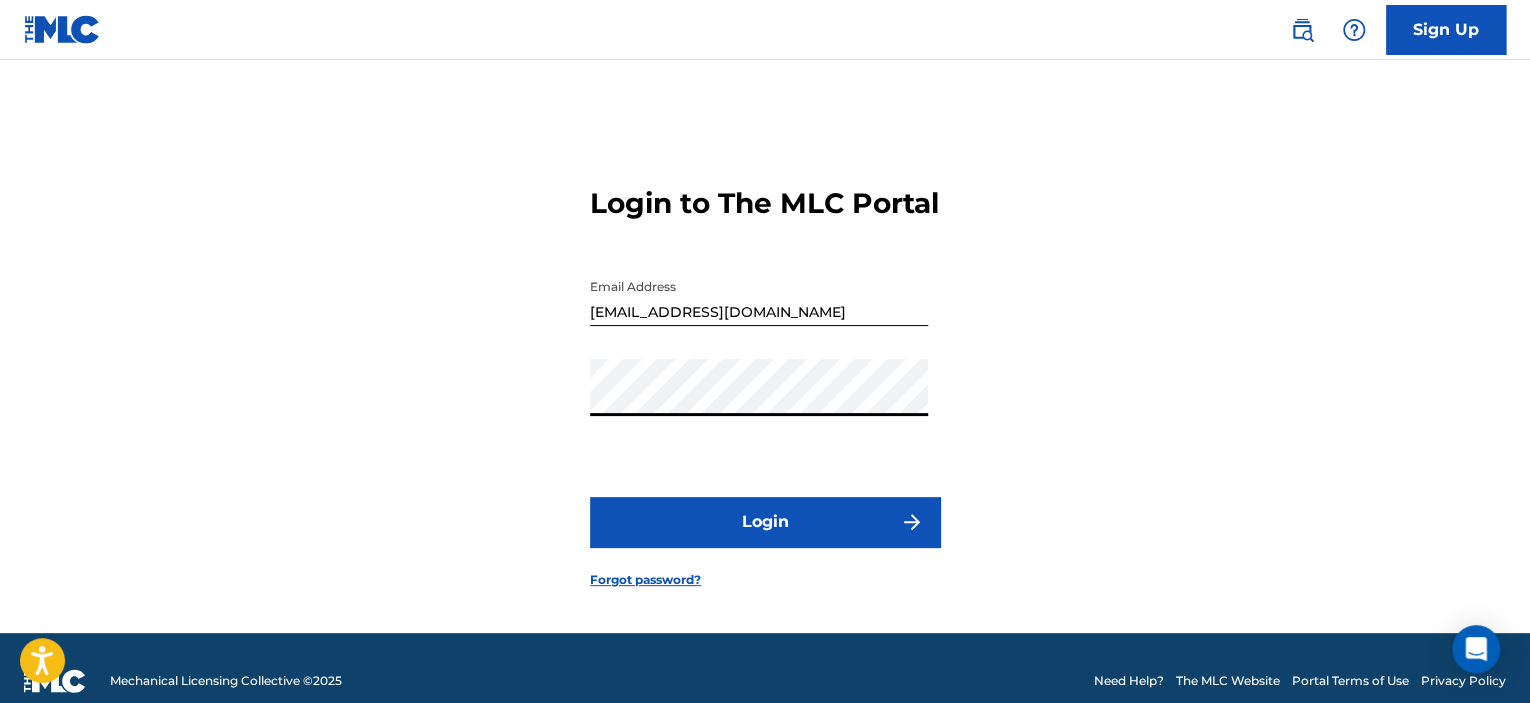 click on "Login" at bounding box center [765, 522] 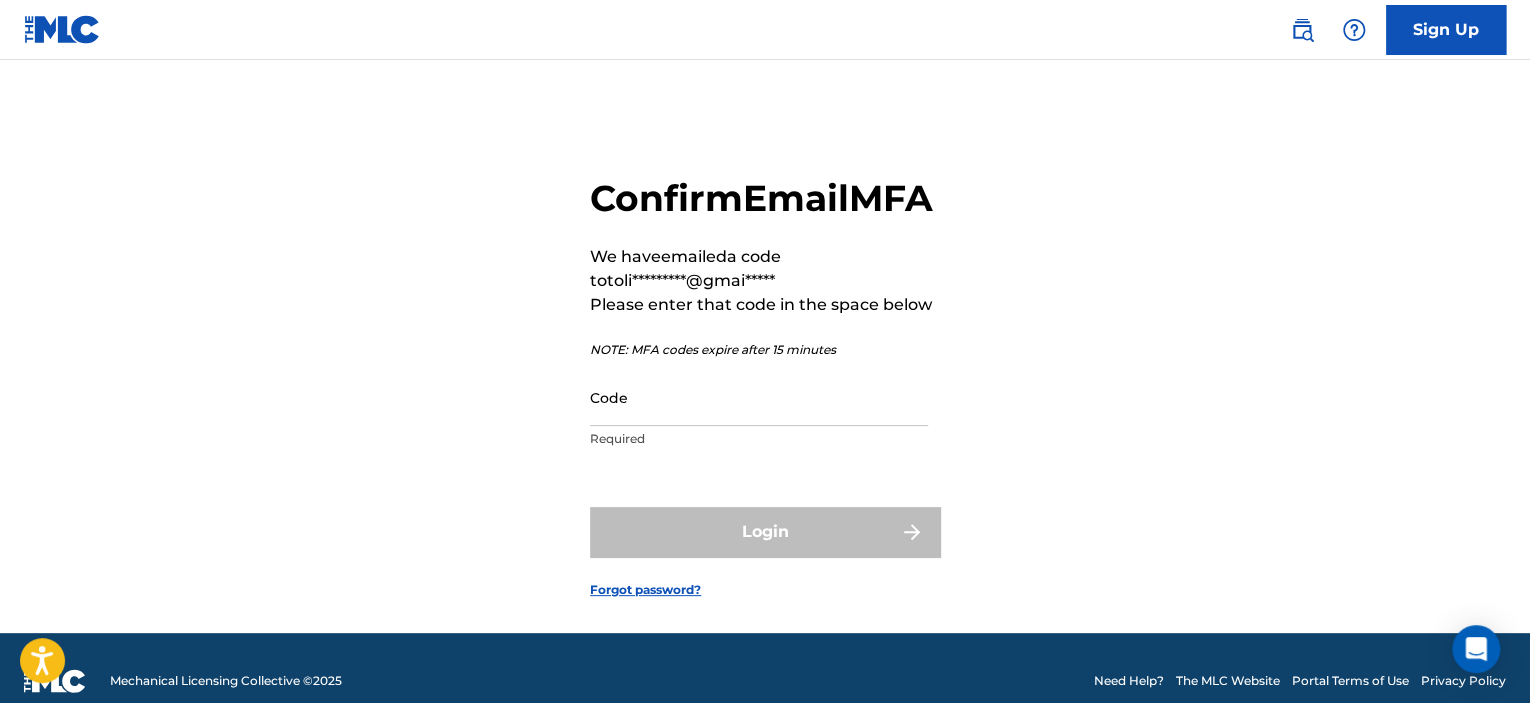 click on "Code" at bounding box center [759, 397] 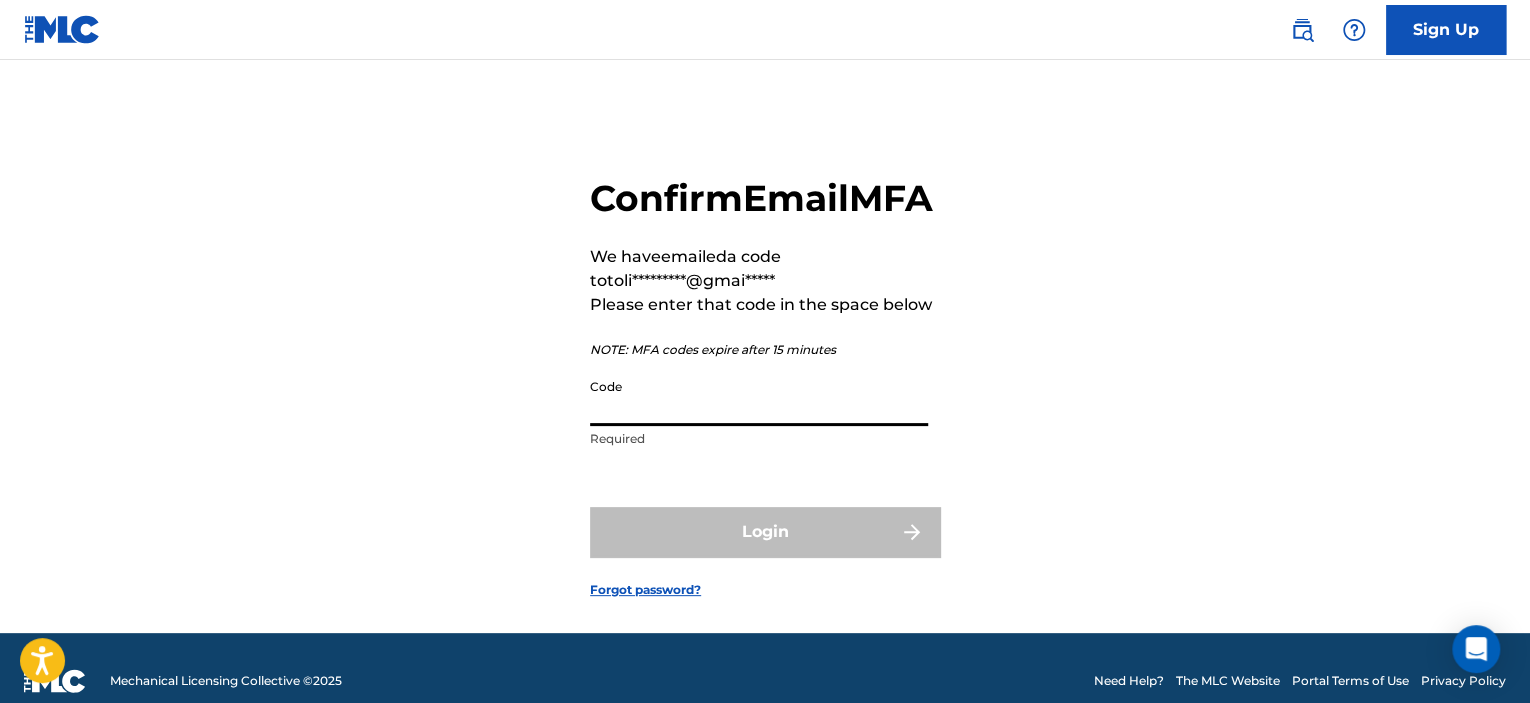 paste on "147978" 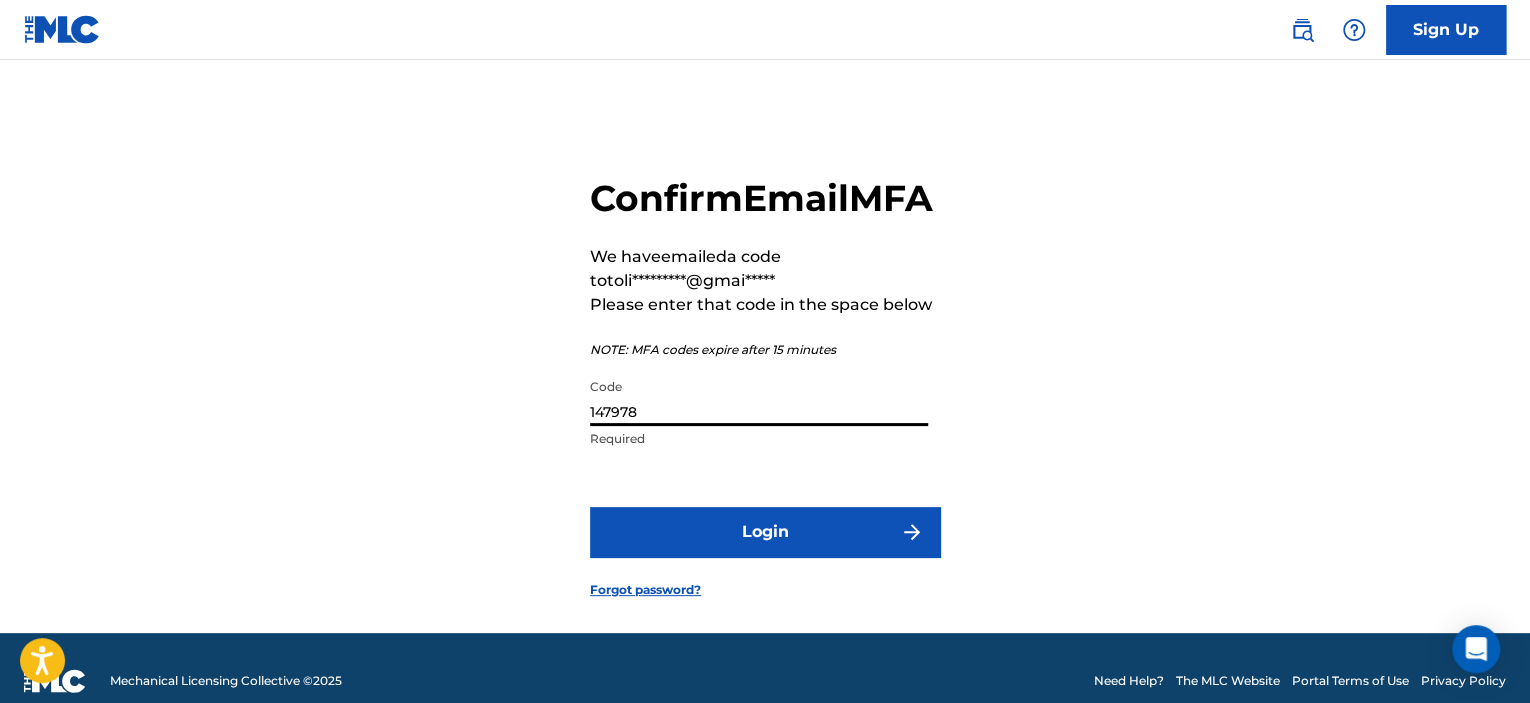 type on "147978" 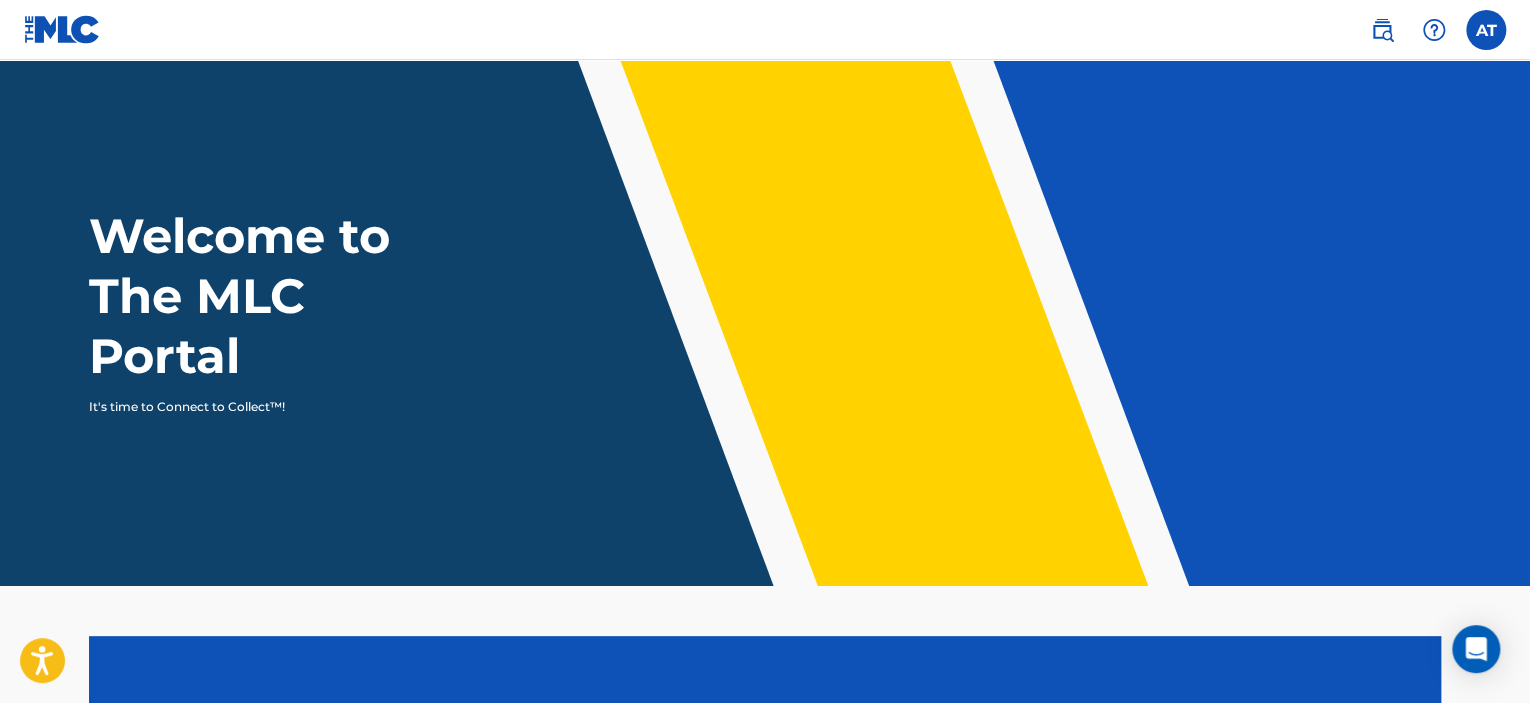 scroll, scrollTop: 0, scrollLeft: 0, axis: both 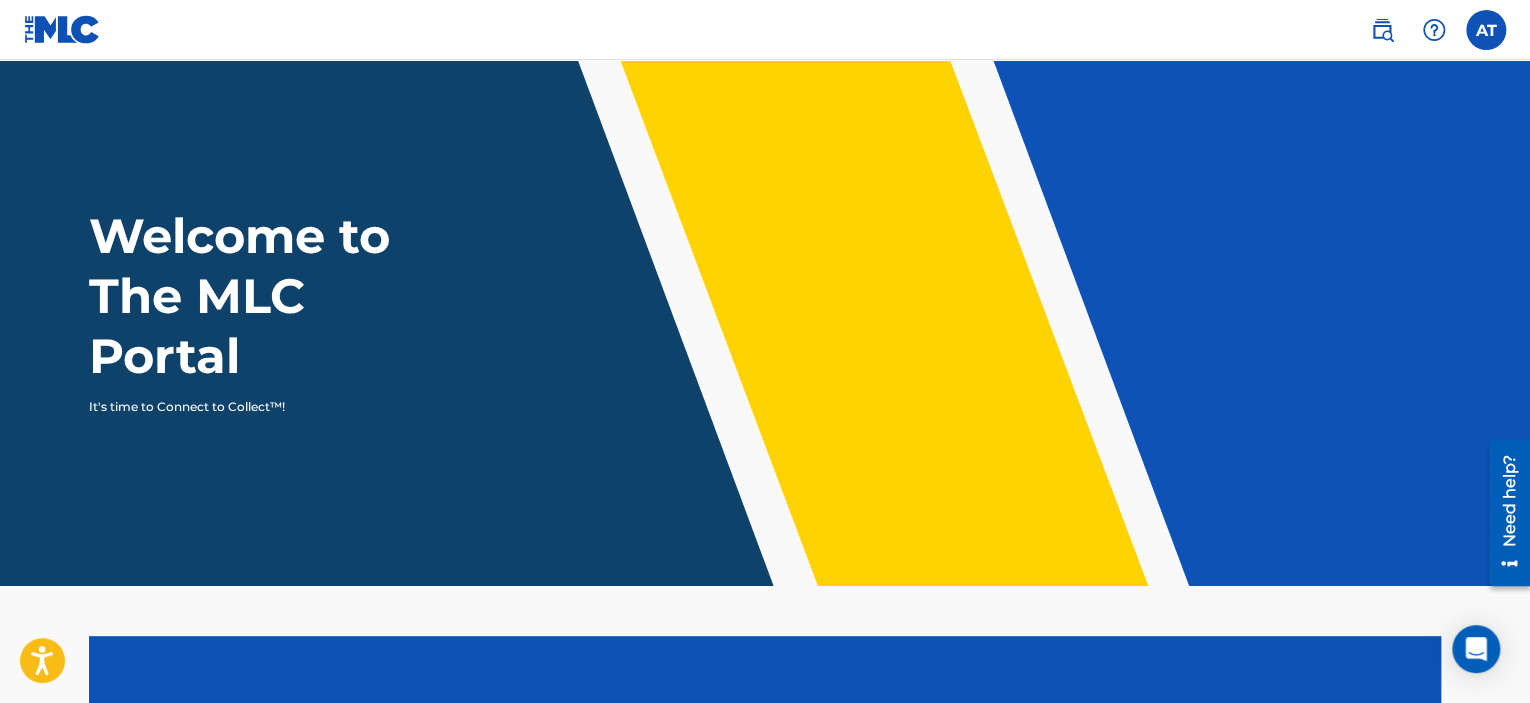 click at bounding box center (1486, 30) 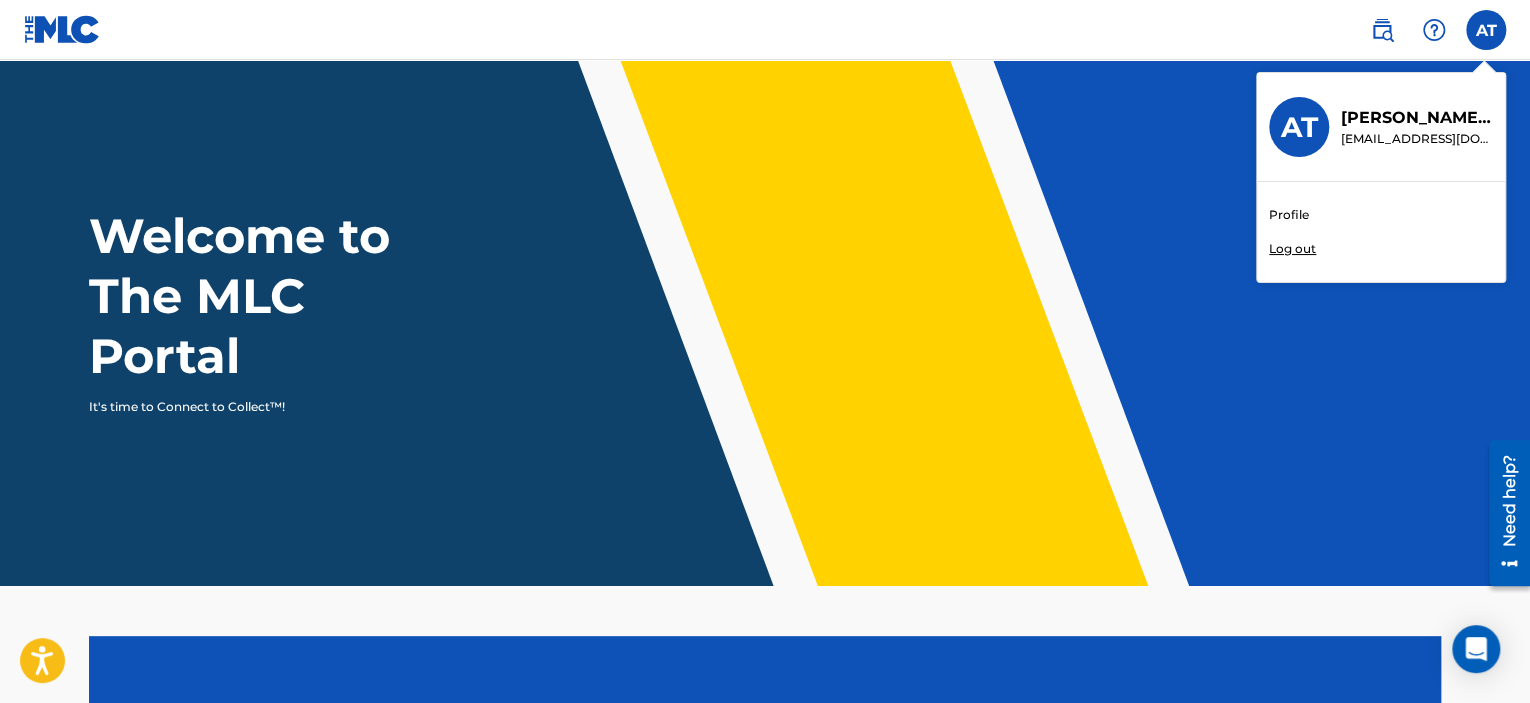 click on "Profile" at bounding box center [1289, 215] 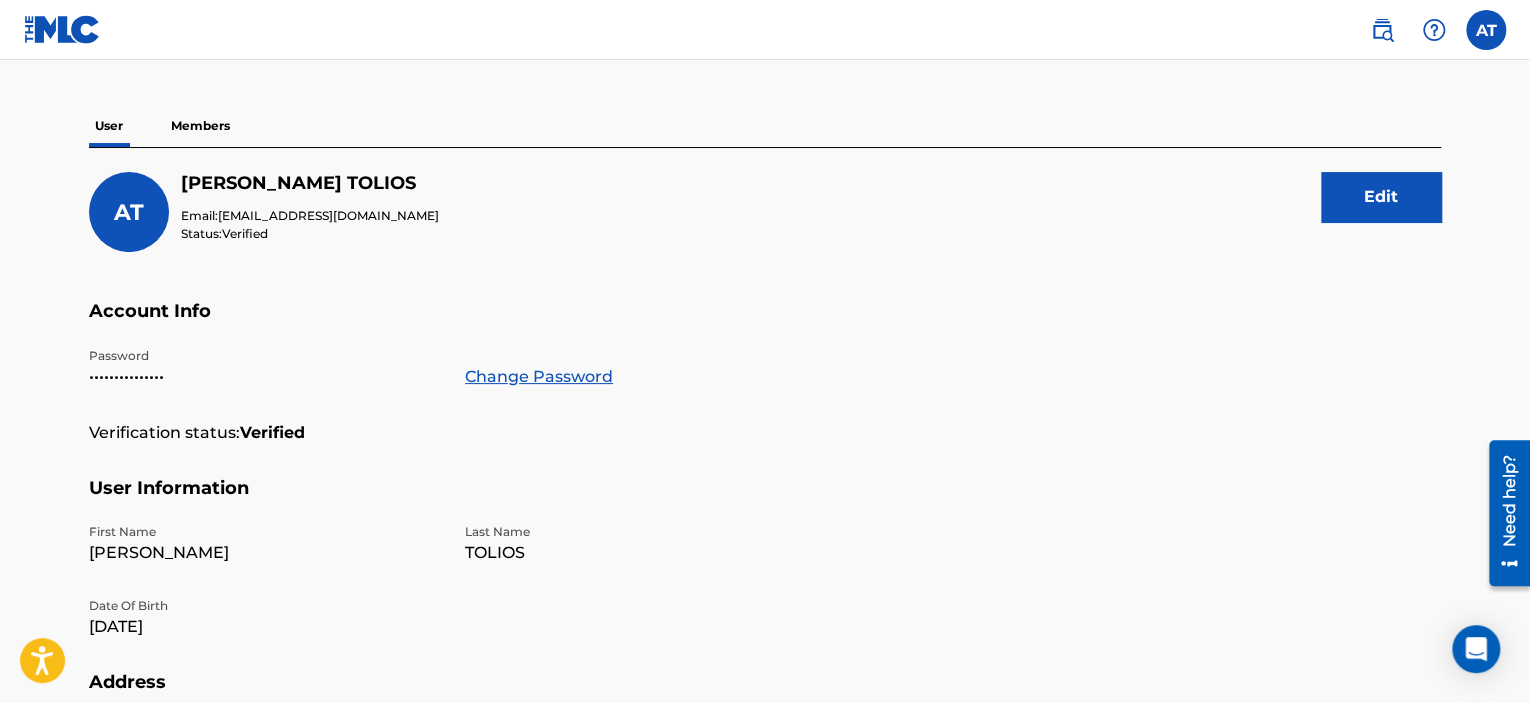 scroll, scrollTop: 0, scrollLeft: 0, axis: both 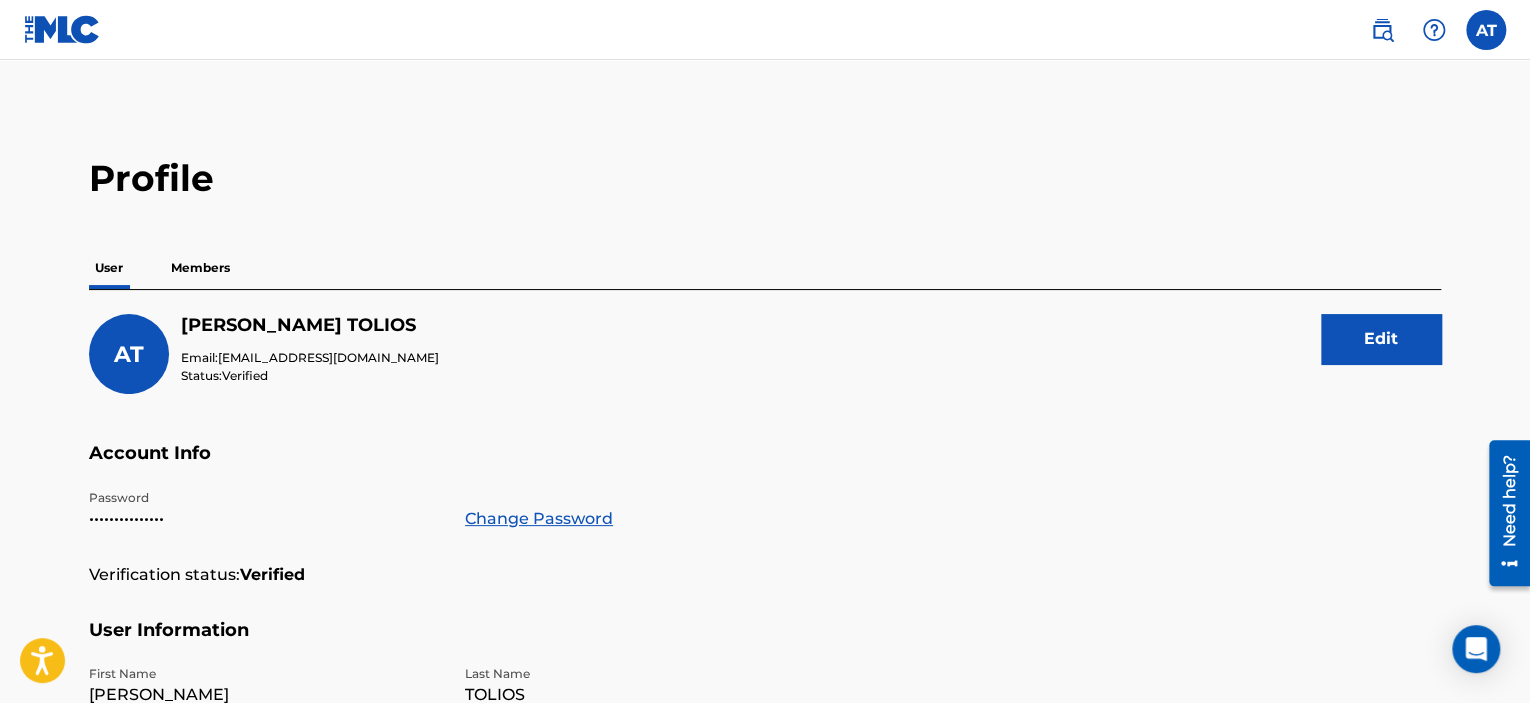 click on "Members" at bounding box center [200, 268] 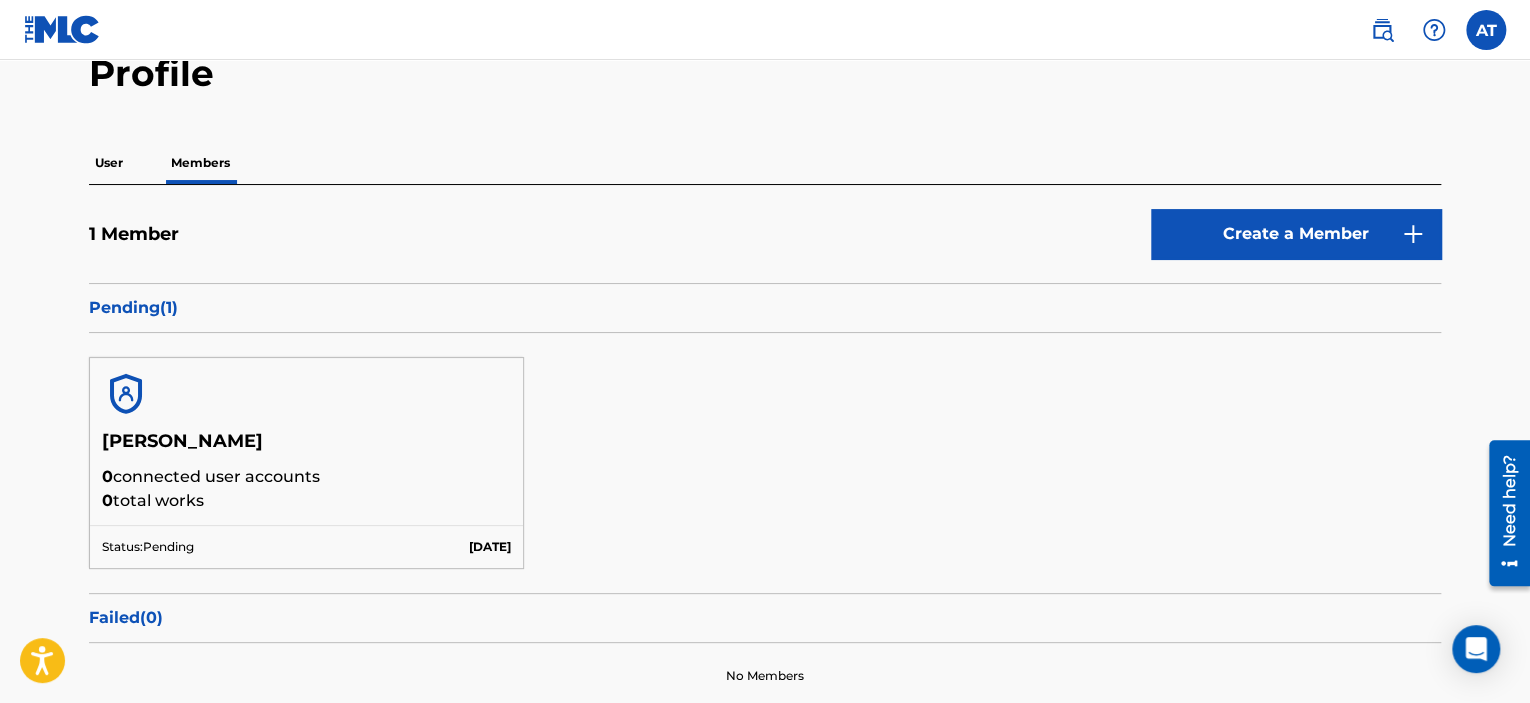 scroll, scrollTop: 0, scrollLeft: 0, axis: both 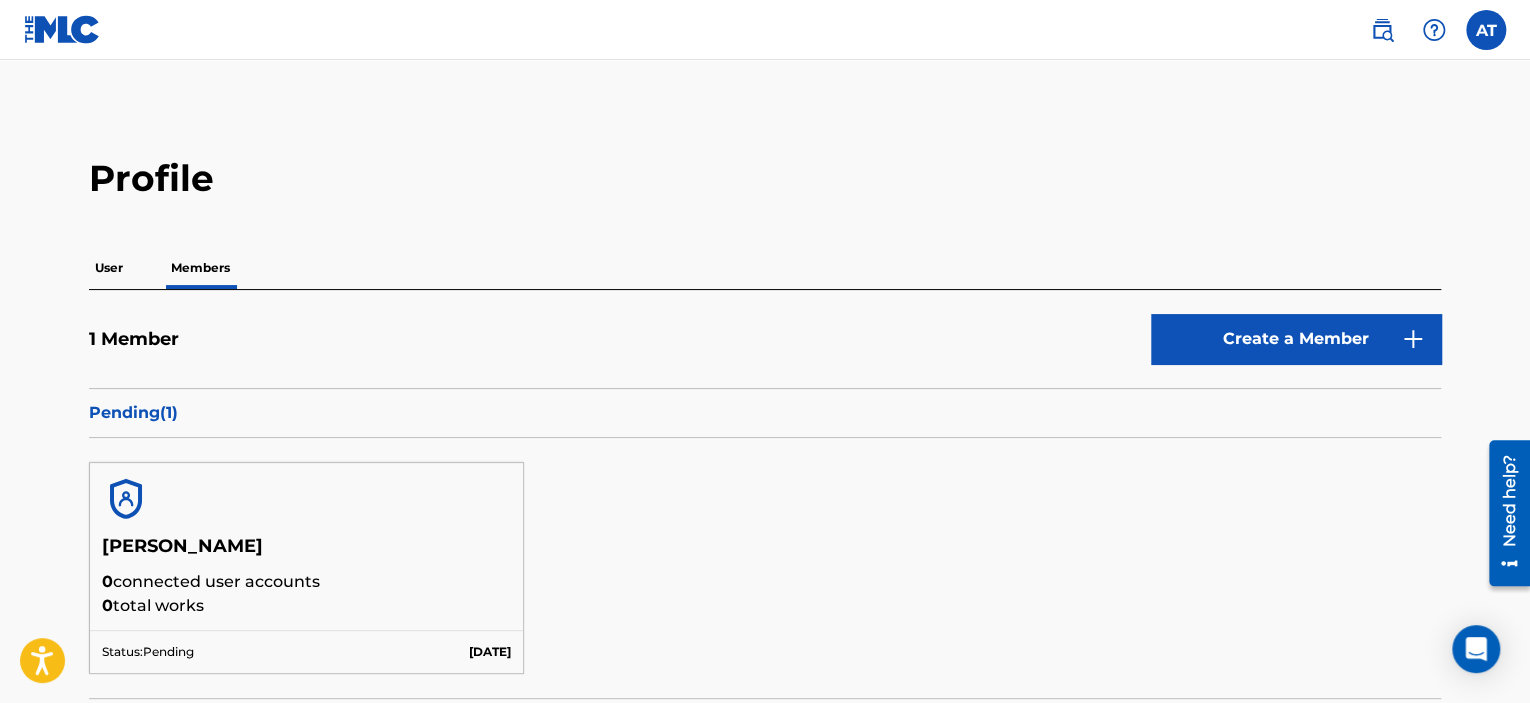 click at bounding box center [1434, 30] 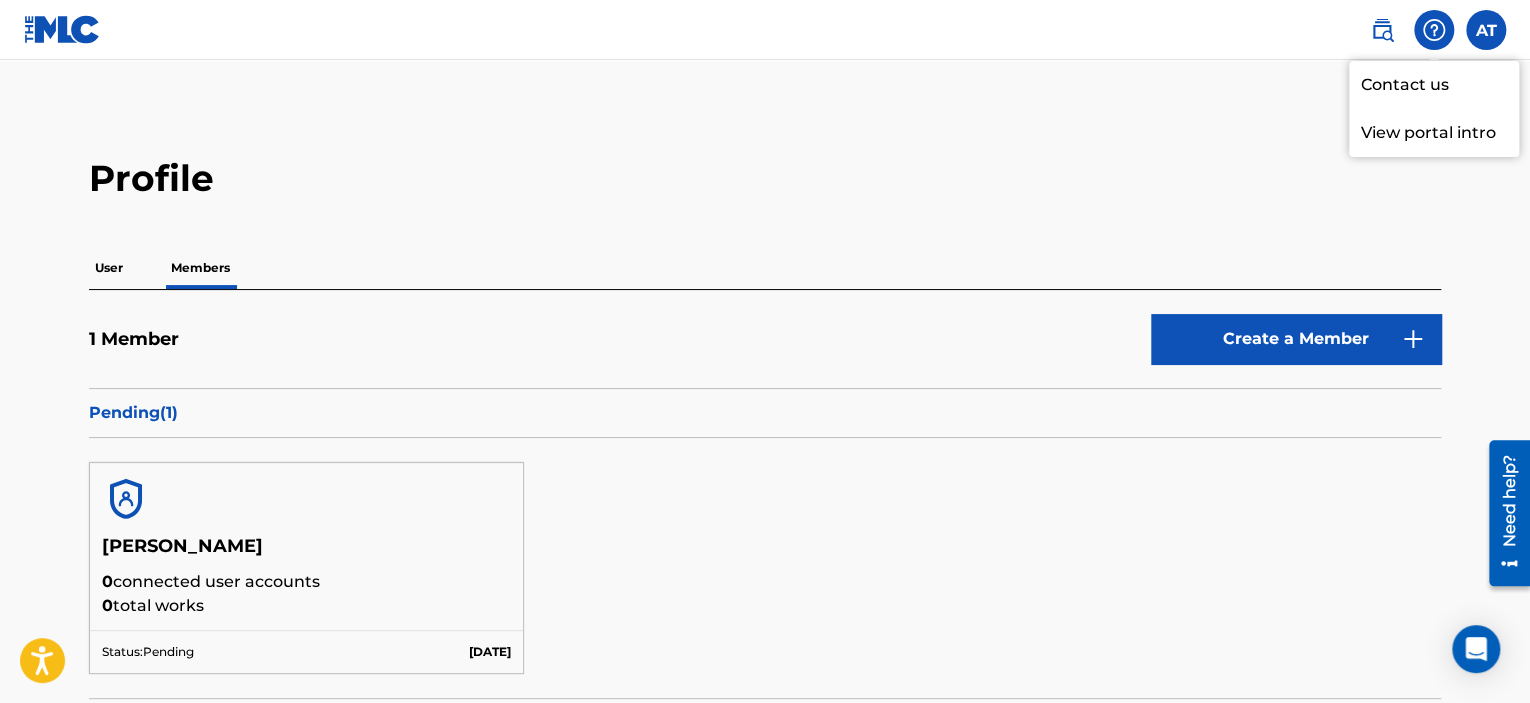 click on "Contact us" at bounding box center (1434, 85) 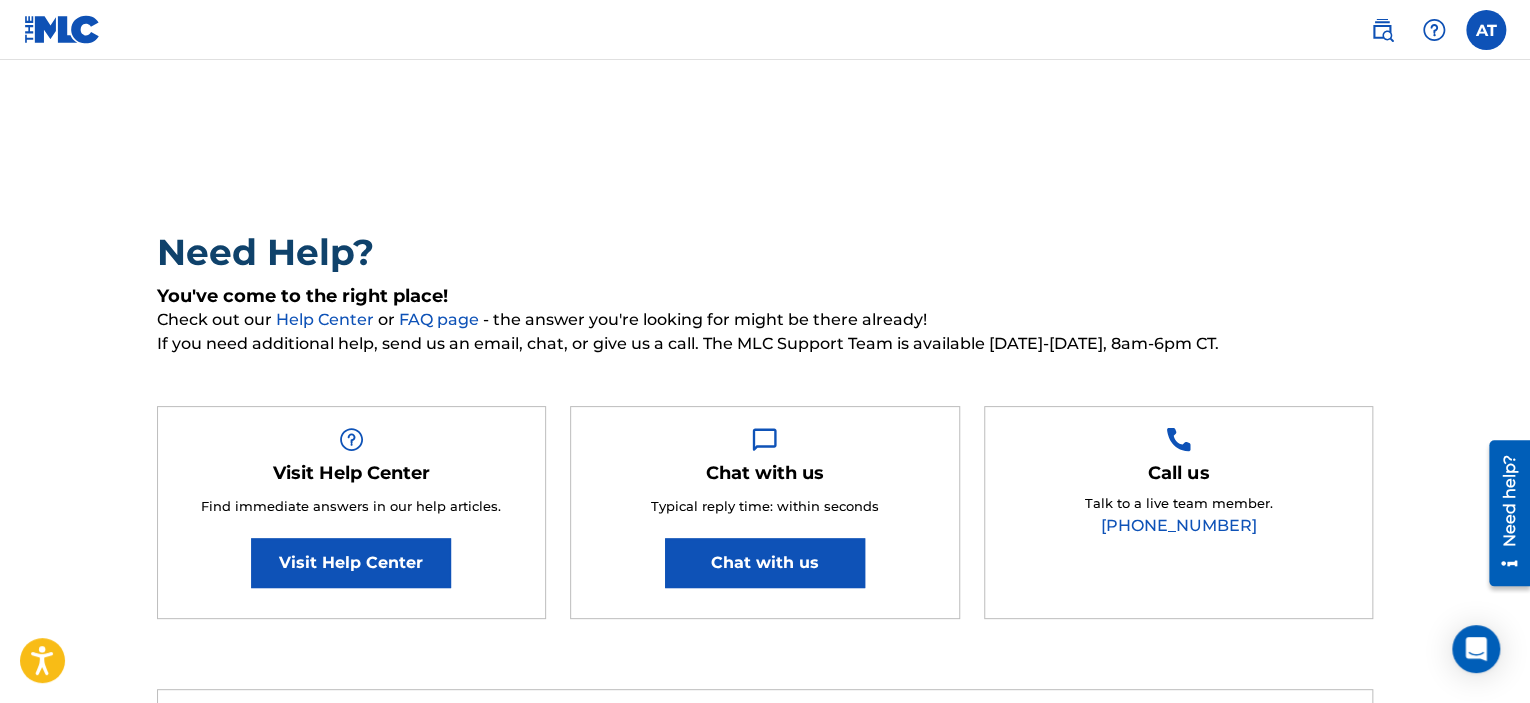 click on "Visit Help Center" at bounding box center [351, 563] 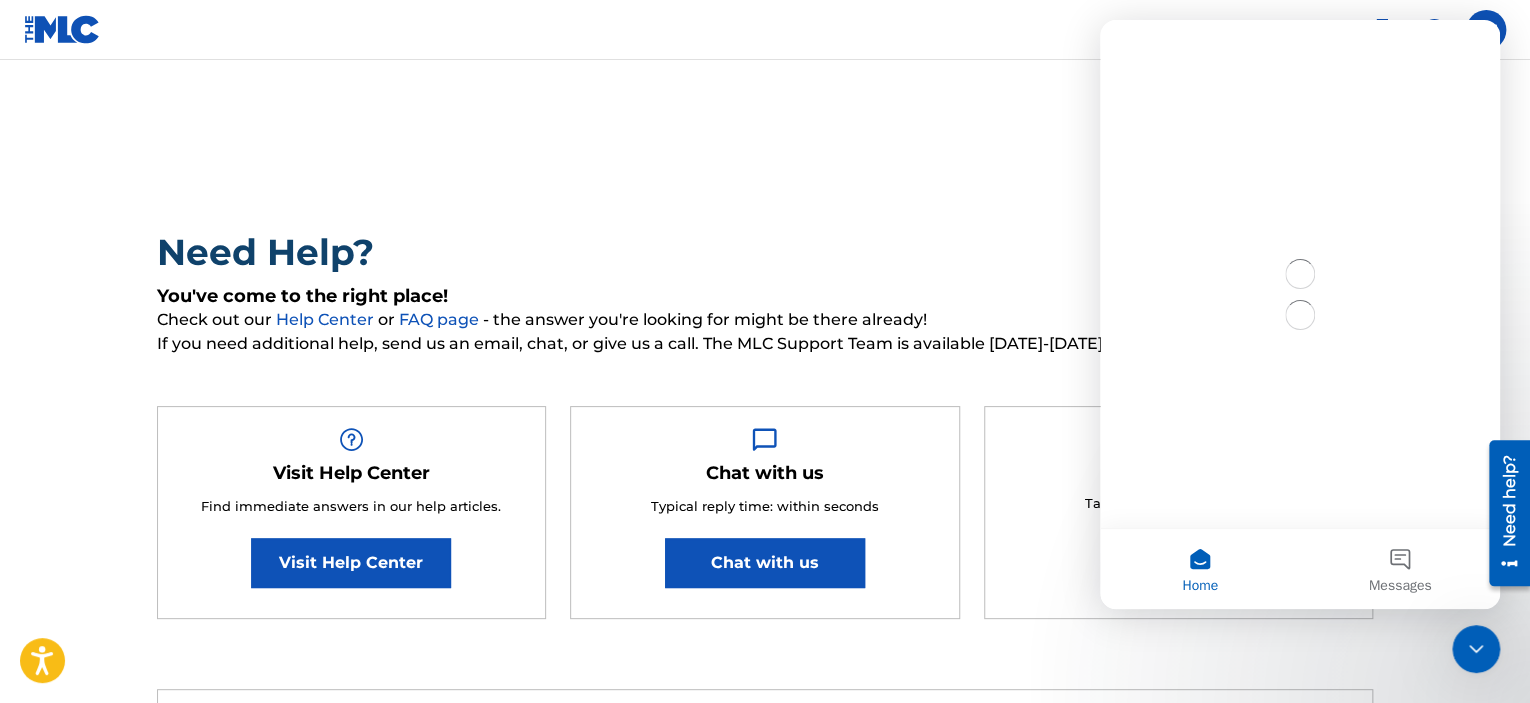 scroll, scrollTop: 0, scrollLeft: 0, axis: both 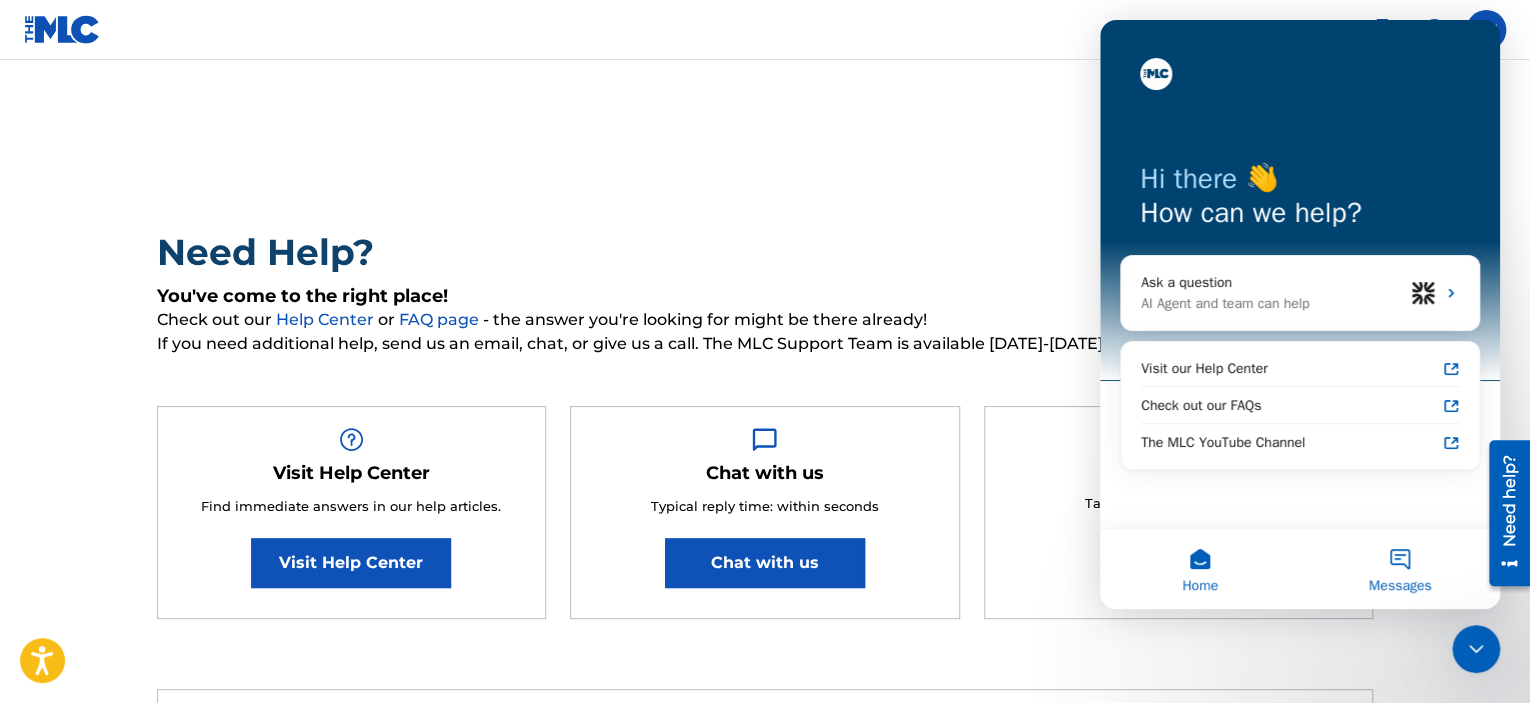click on "Messages" at bounding box center (1400, 569) 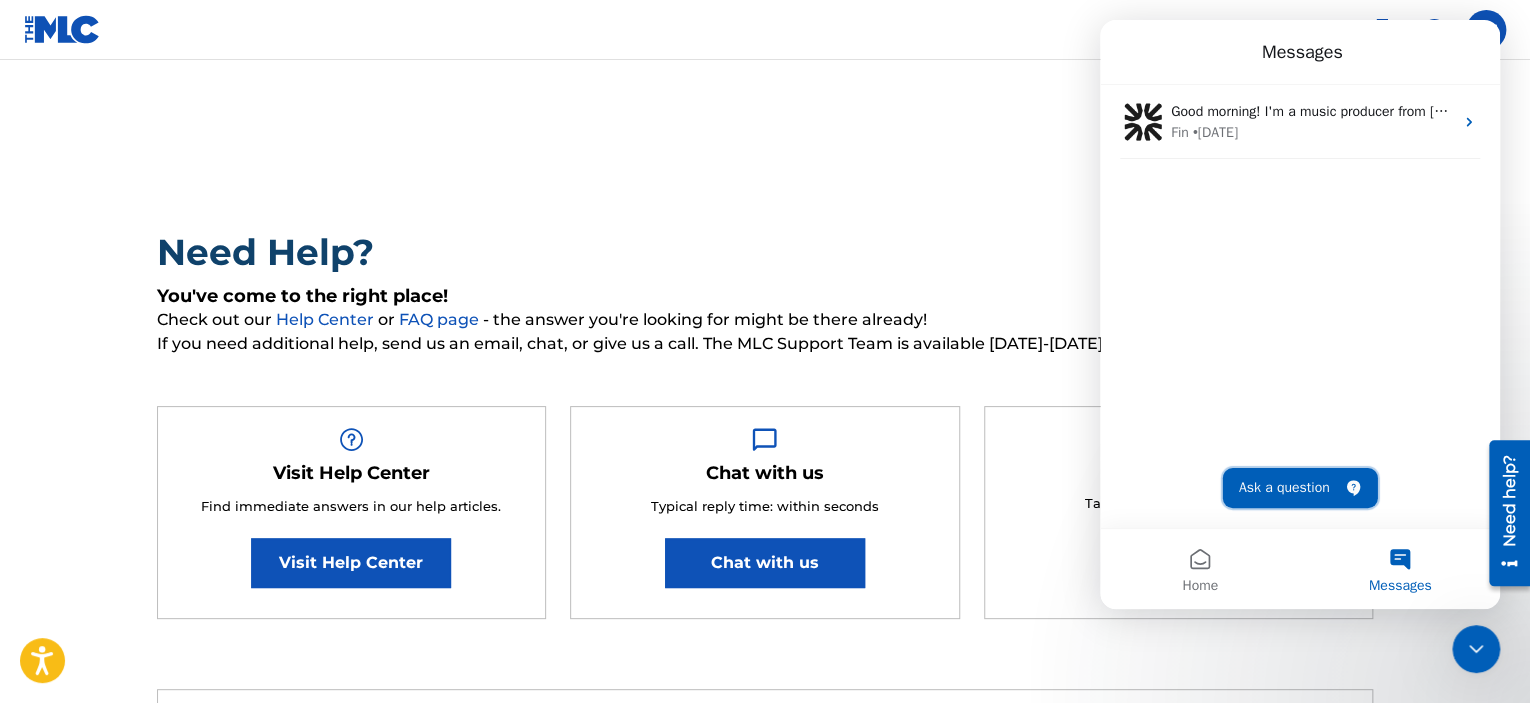click on "Ask a question" at bounding box center [1300, 488] 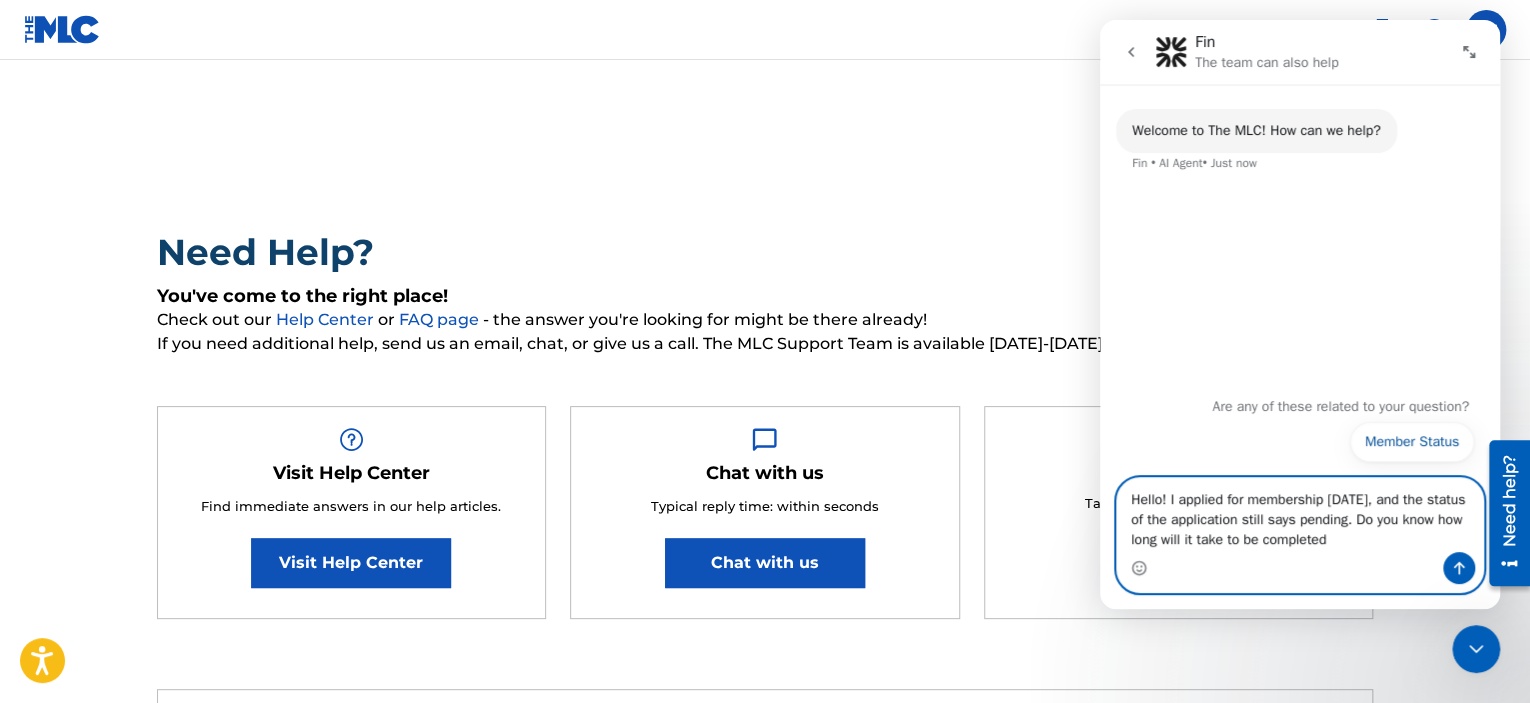 type on "Hello! I applied for membership [DATE], and the status of the application still says pending. Do you know how long will it take to be completed?" 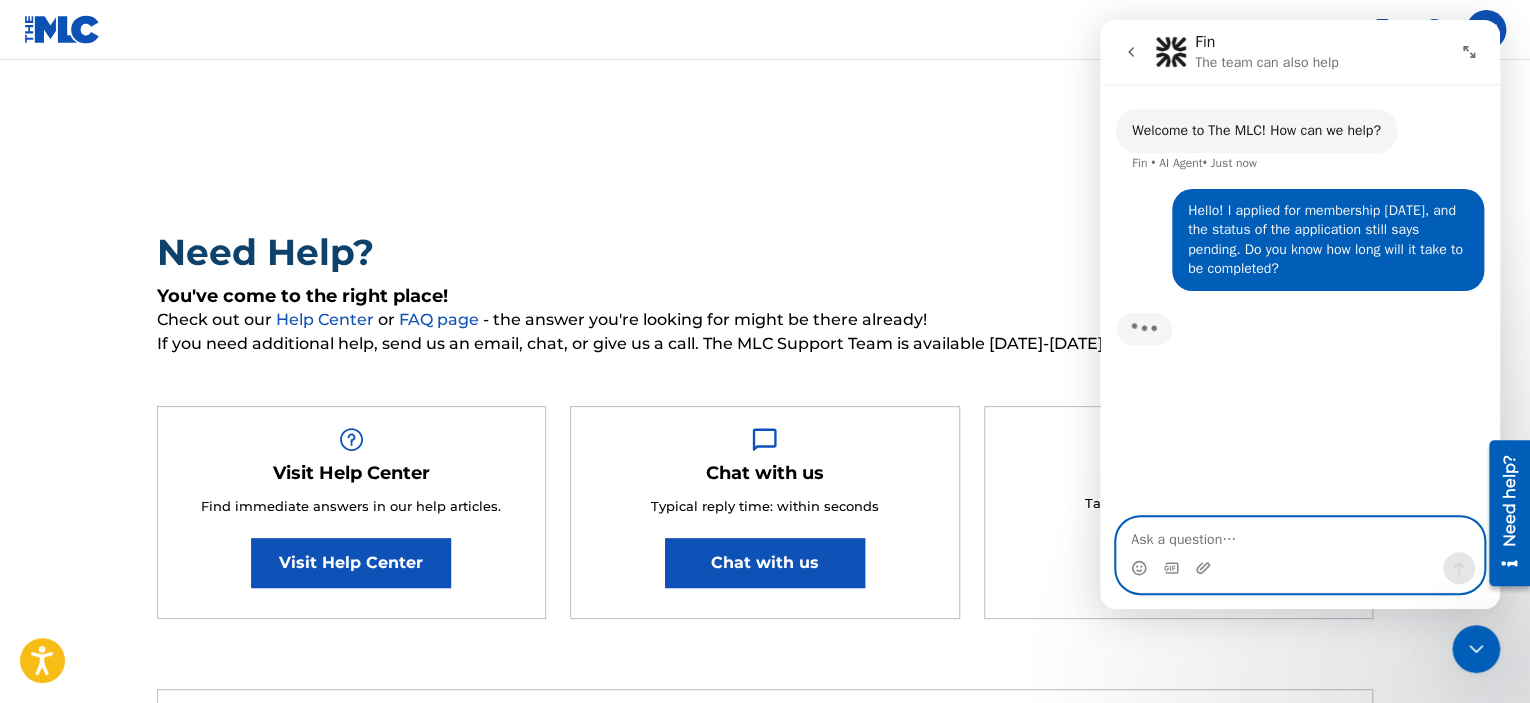 type 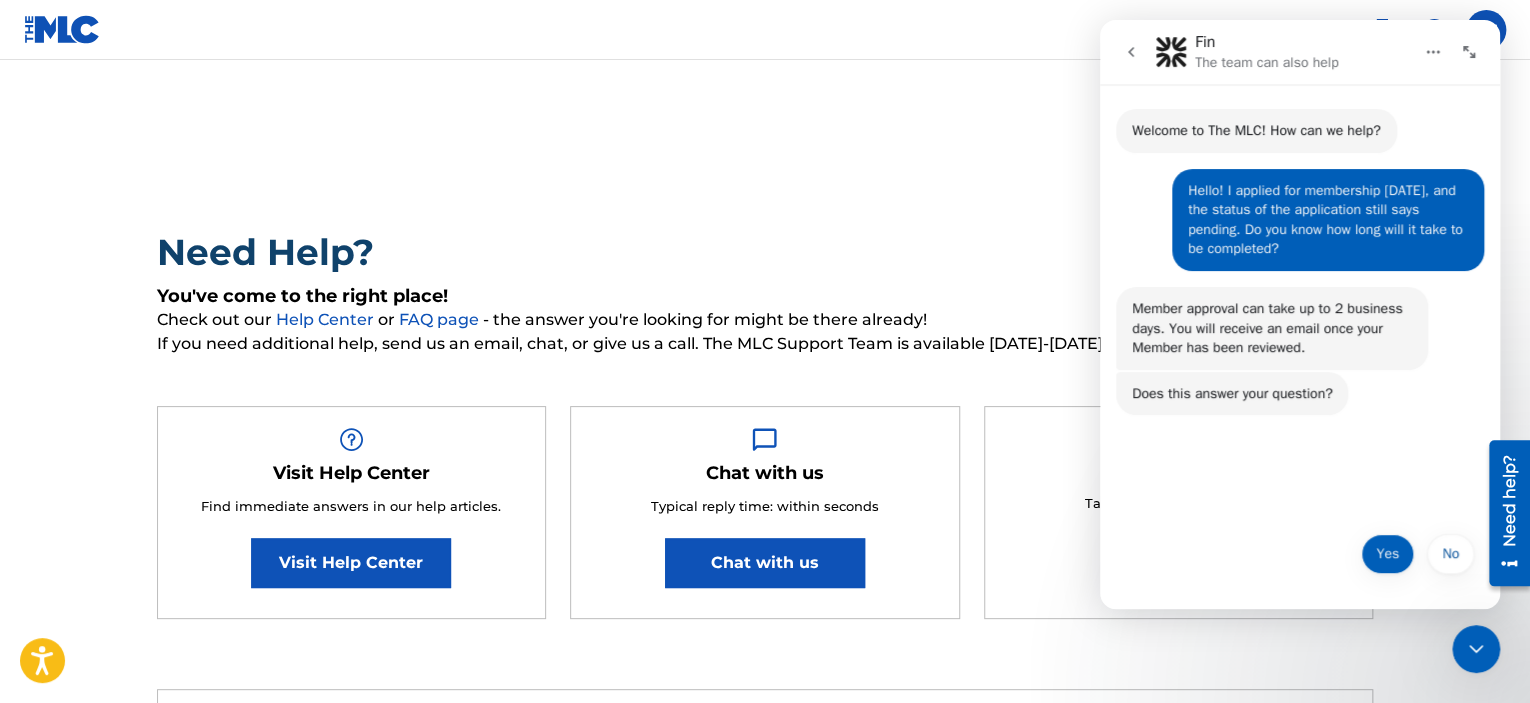 click on "Yes" at bounding box center (1387, 554) 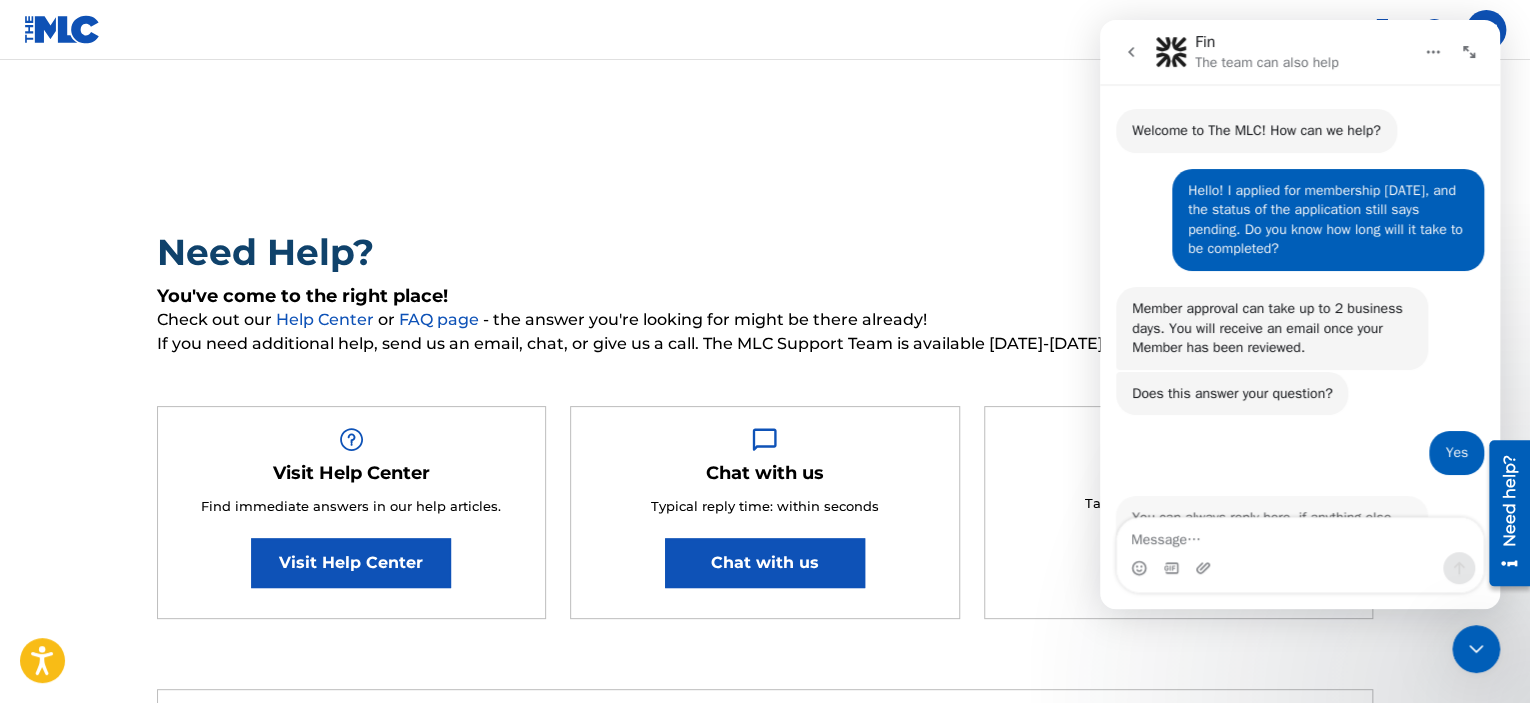 scroll, scrollTop: 76, scrollLeft: 0, axis: vertical 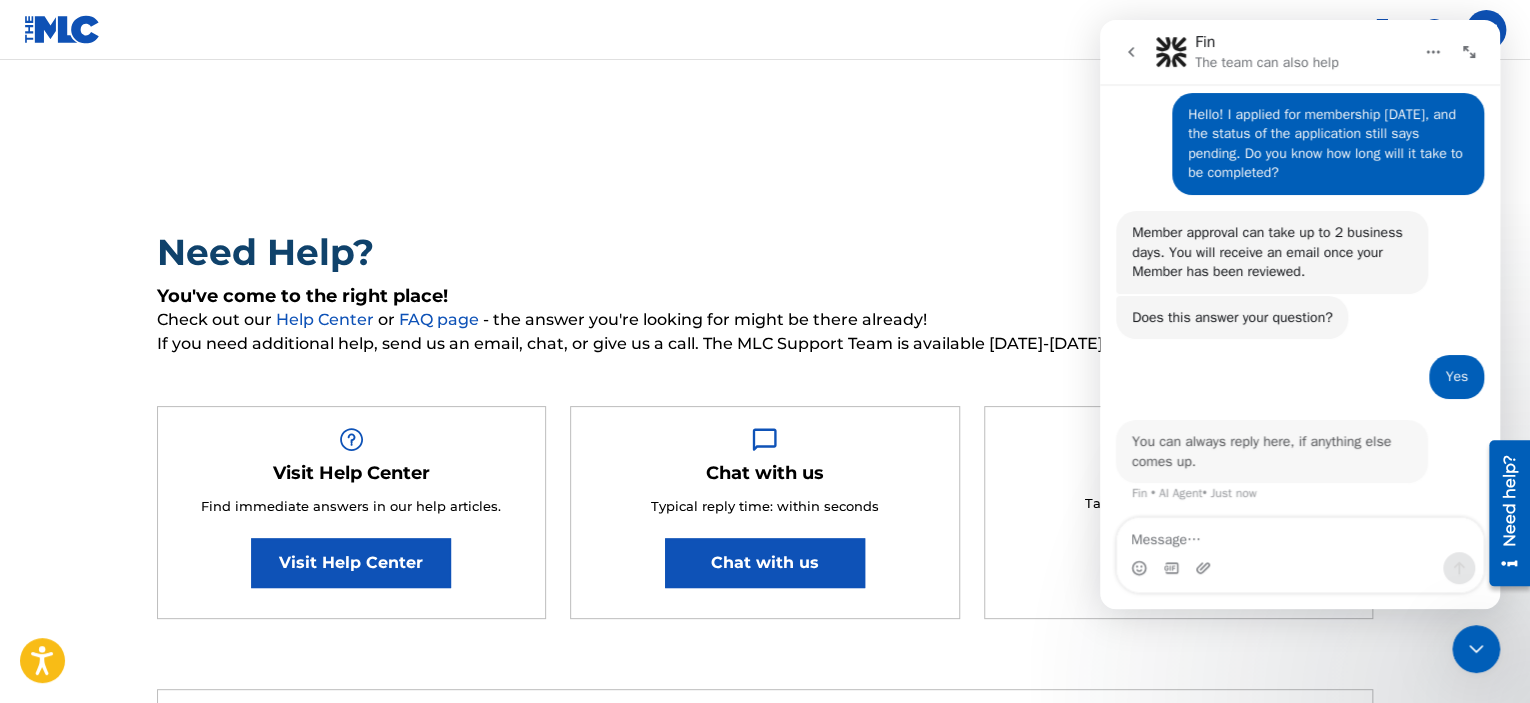 click at bounding box center (1300, 568) 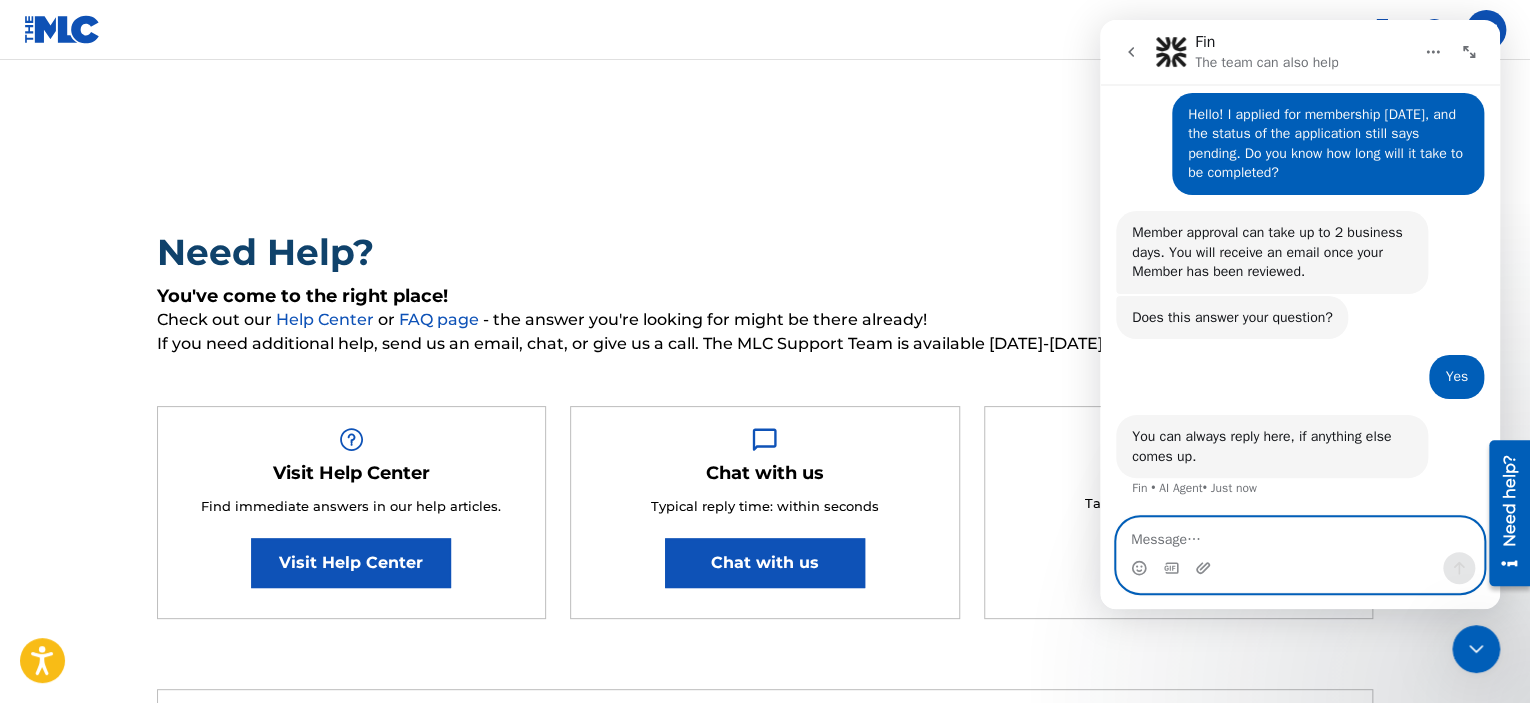 click at bounding box center (1300, 535) 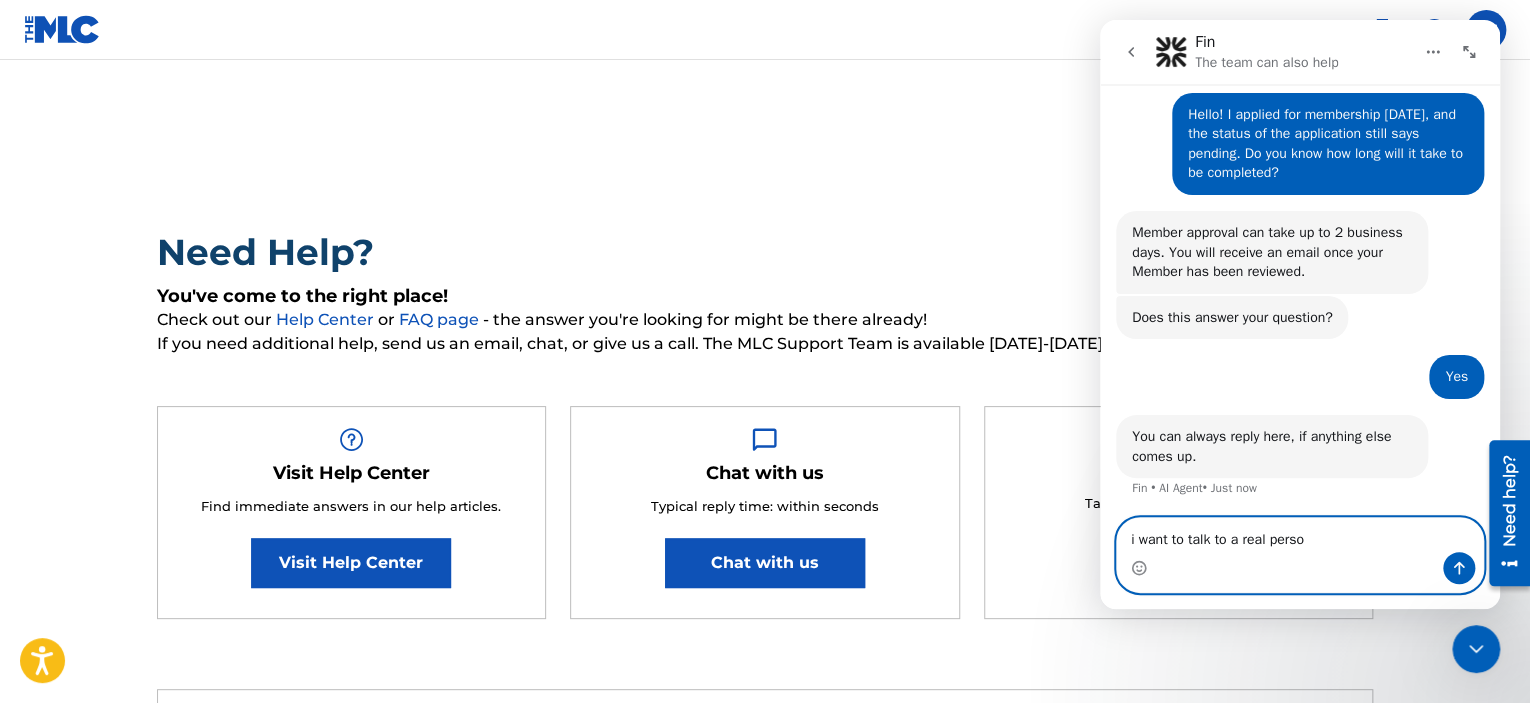 type on "i want to talk to a real person" 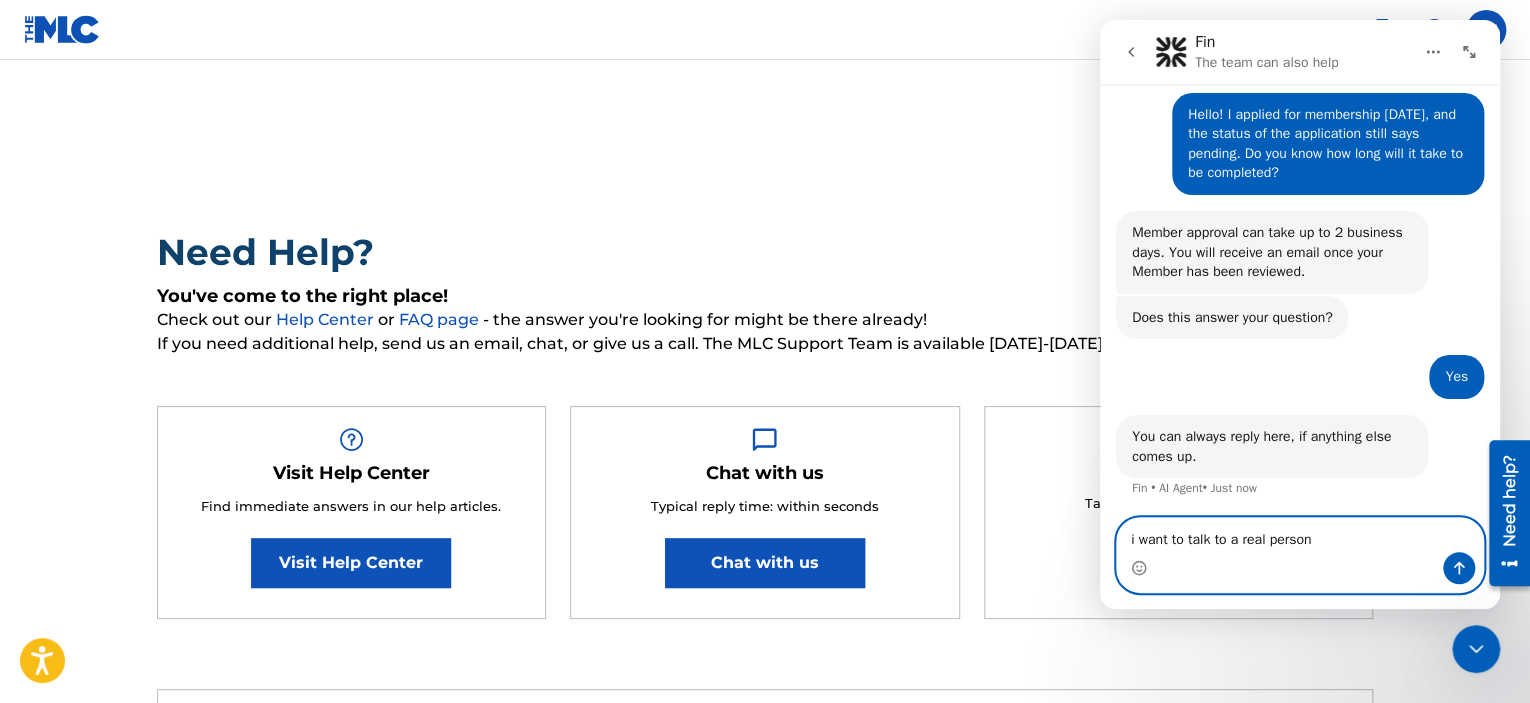 type 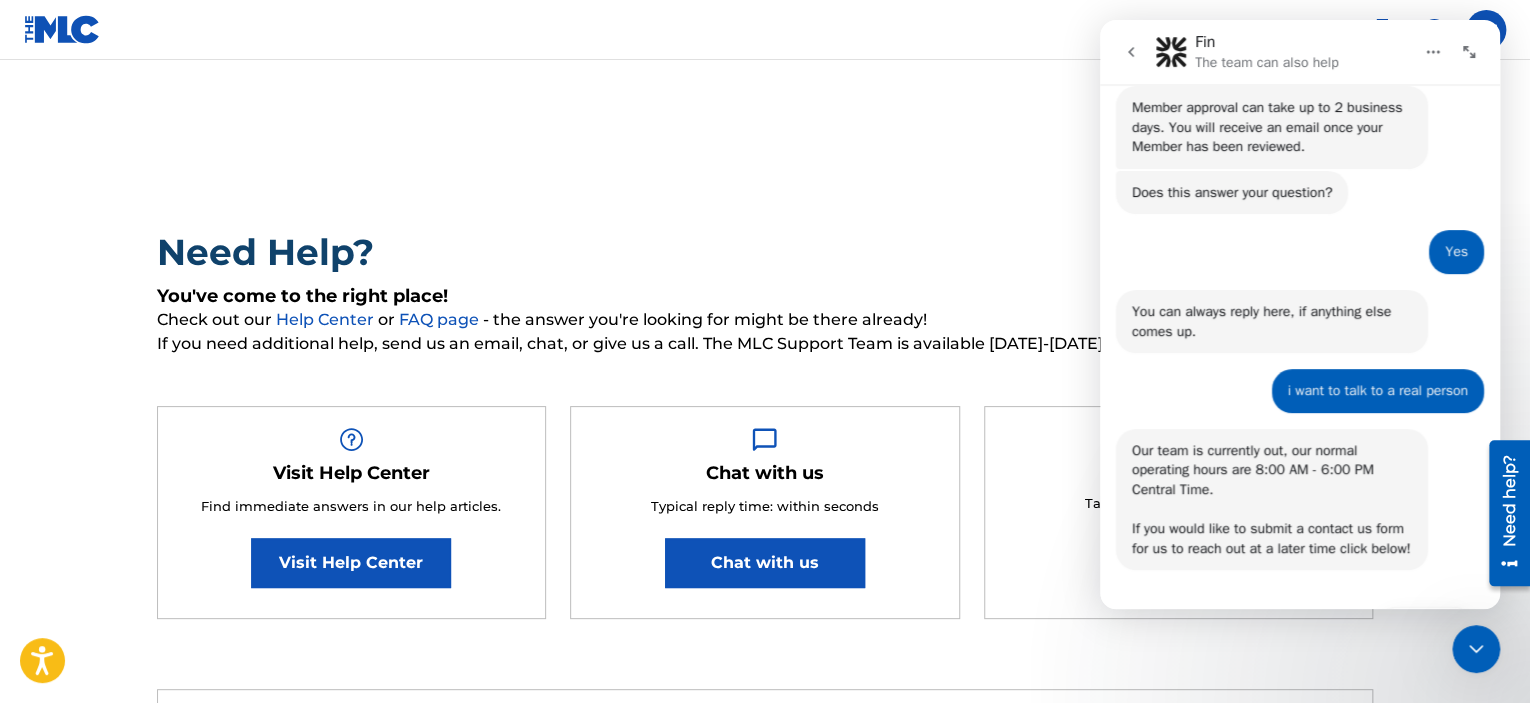 scroll, scrollTop: 273, scrollLeft: 0, axis: vertical 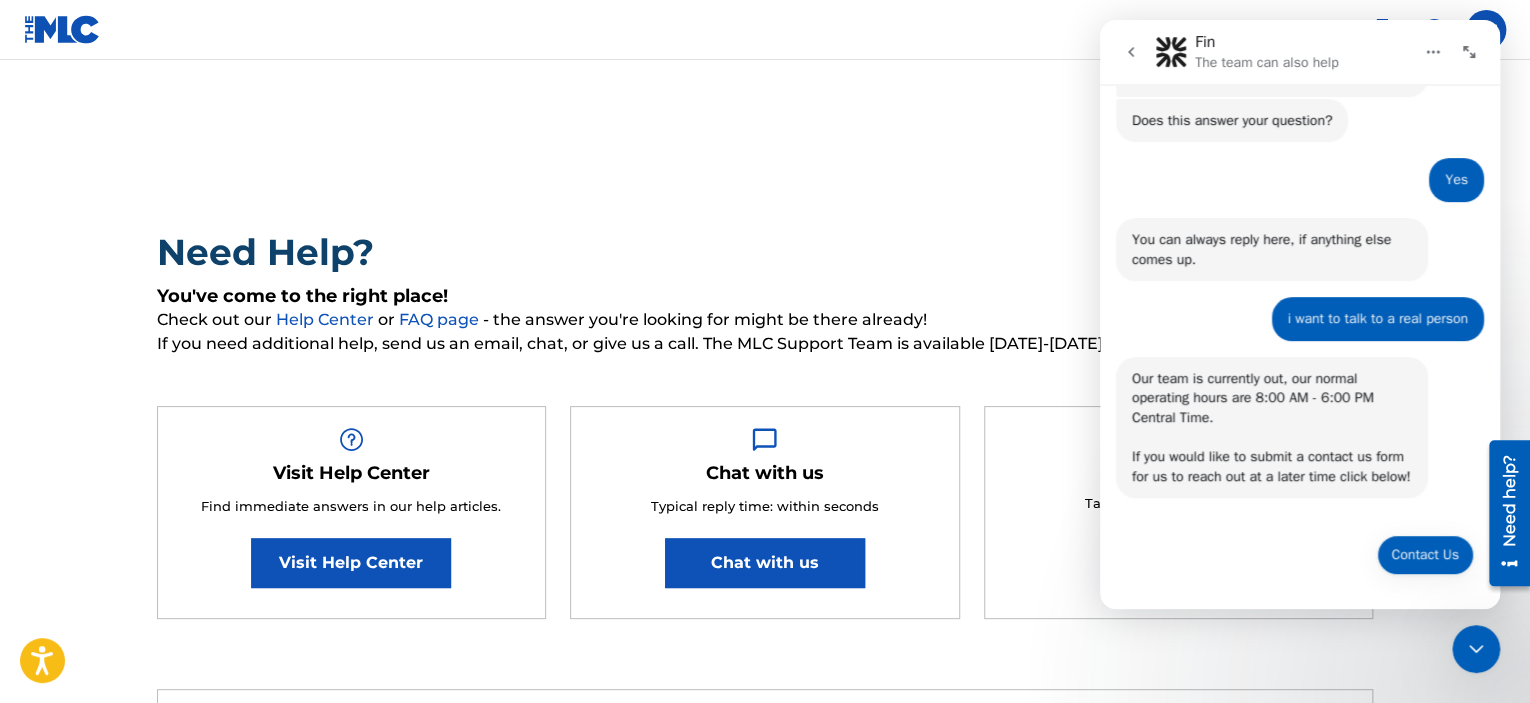 click on "Contact Us" at bounding box center [1425, 555] 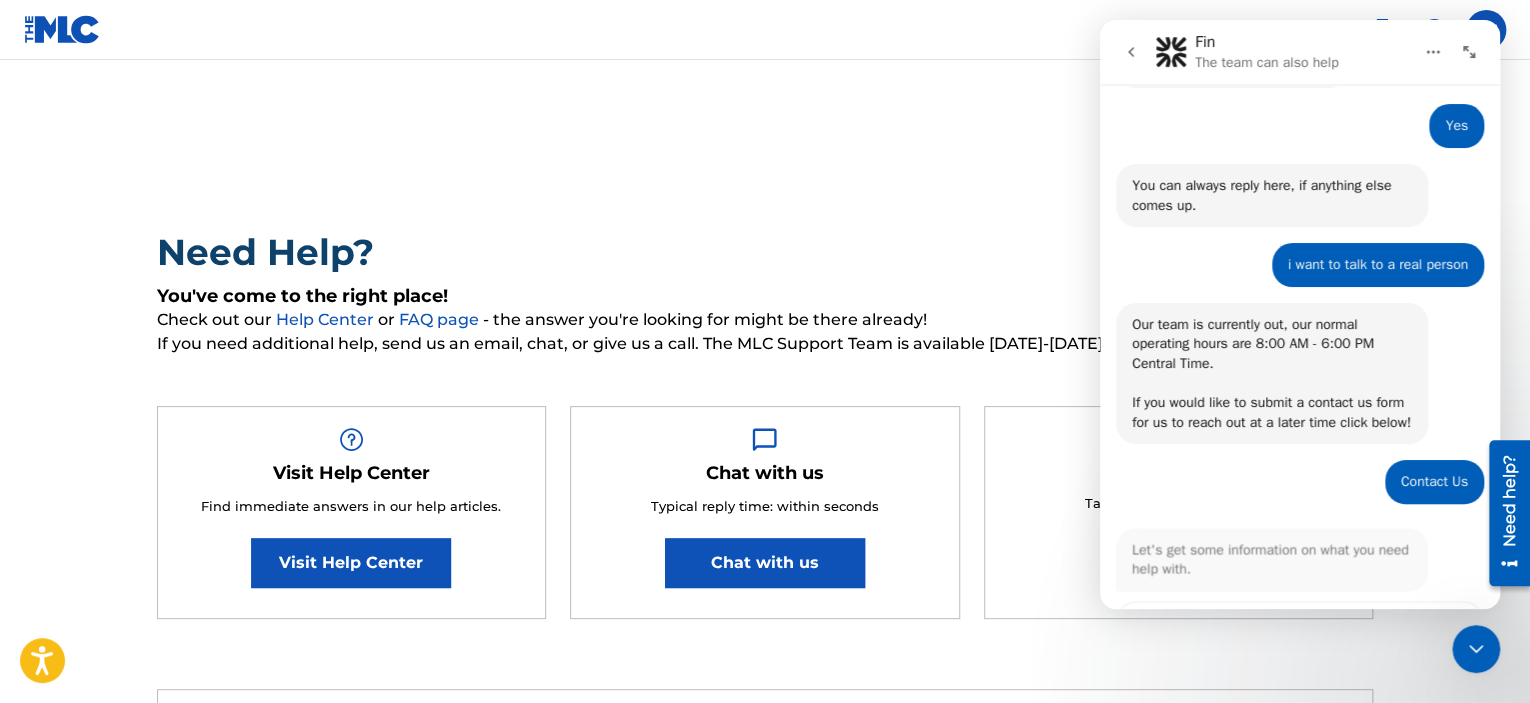 scroll, scrollTop: 480, scrollLeft: 0, axis: vertical 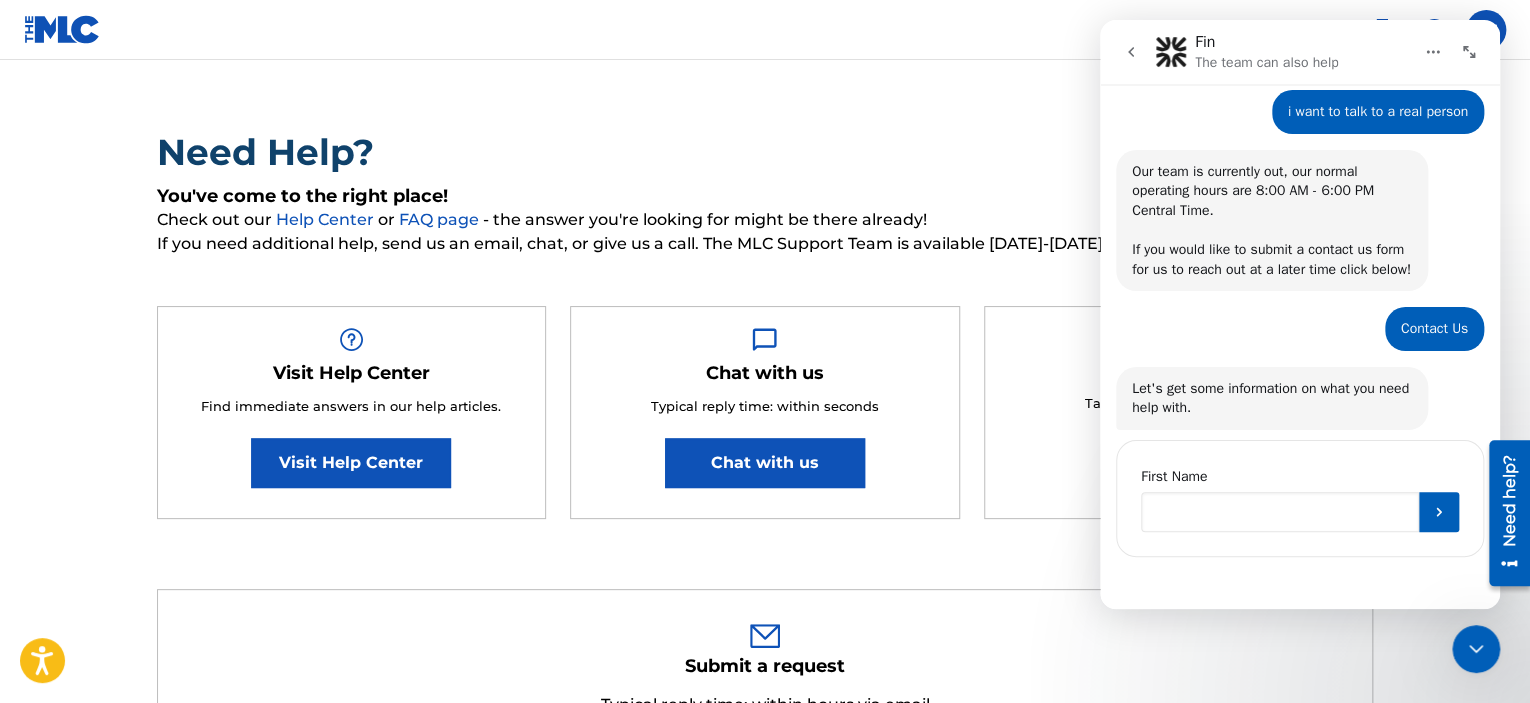 click at bounding box center (1280, 512) 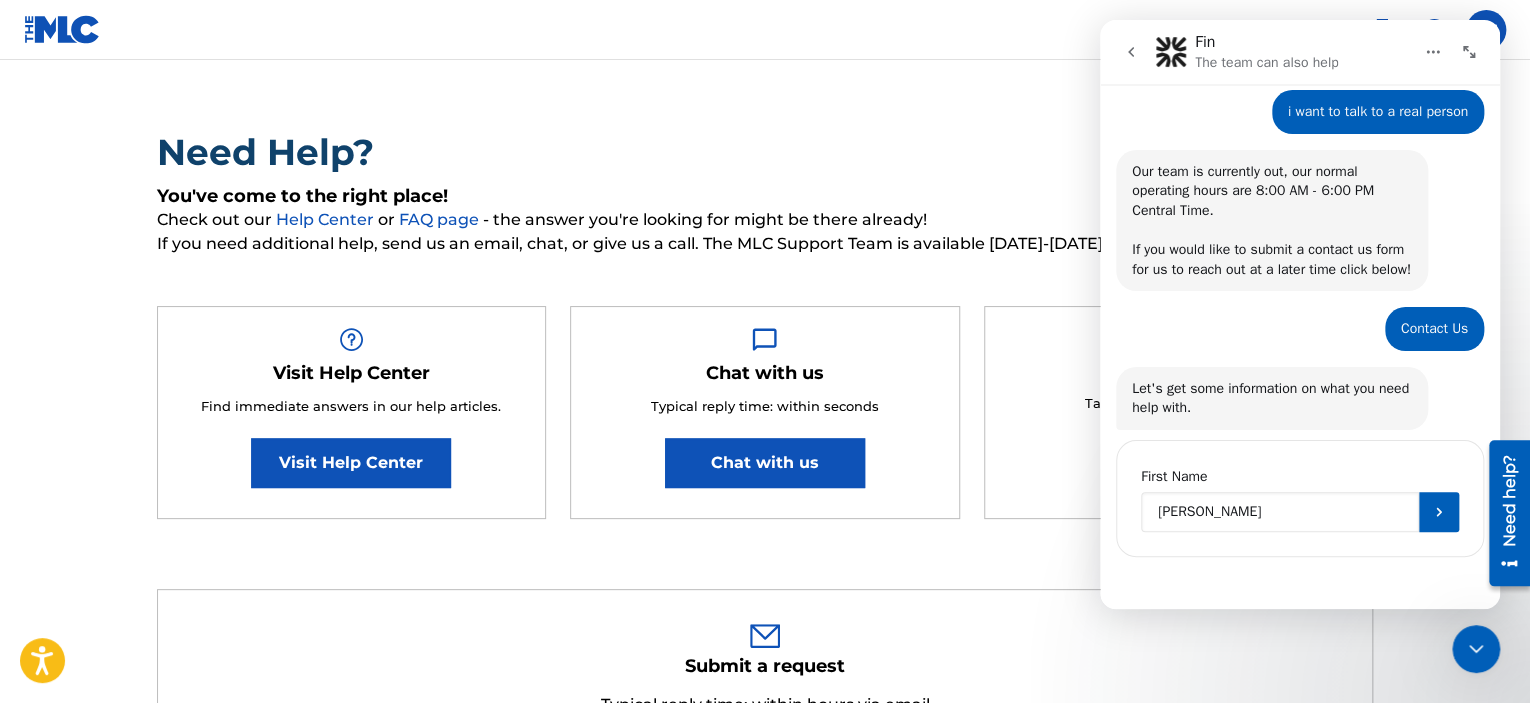 type on "[PERSON_NAME]" 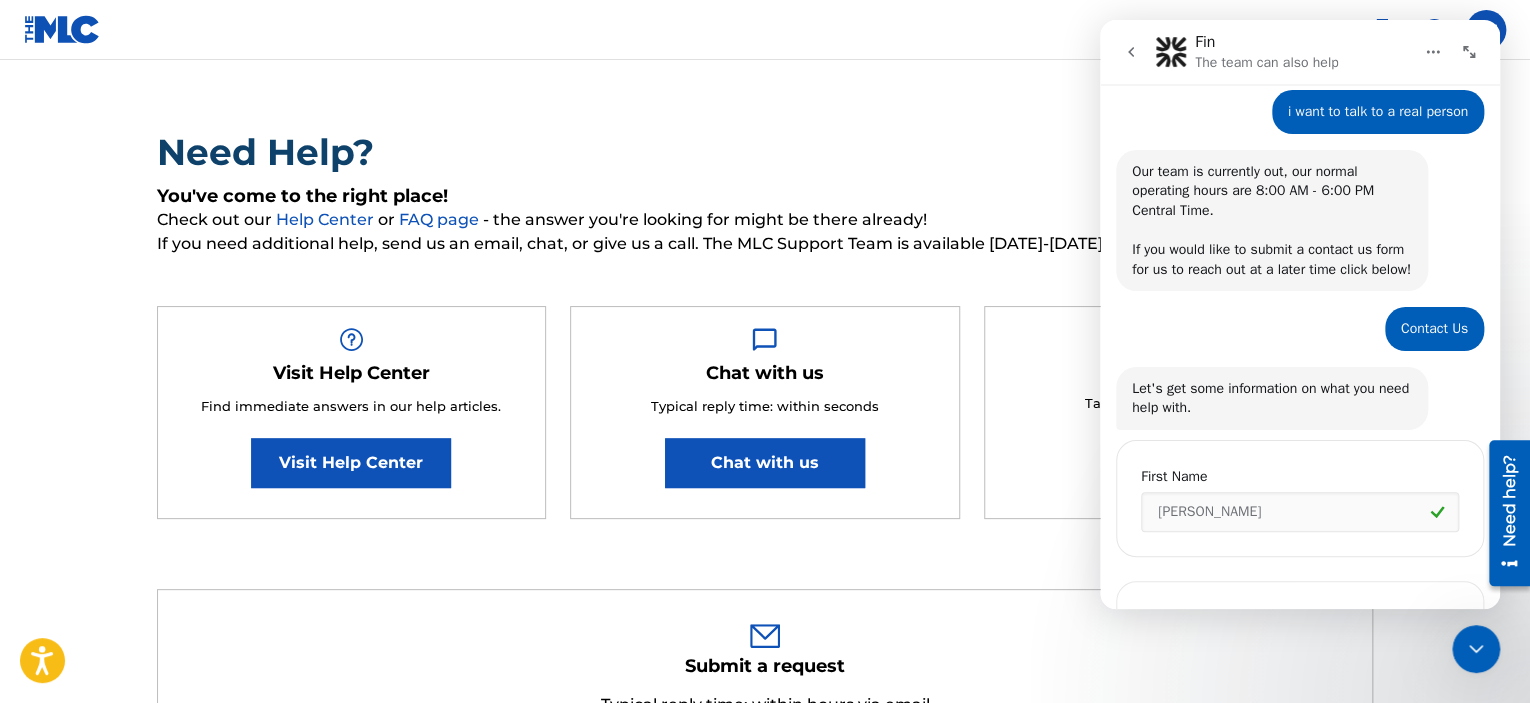 scroll, scrollTop: 618, scrollLeft: 0, axis: vertical 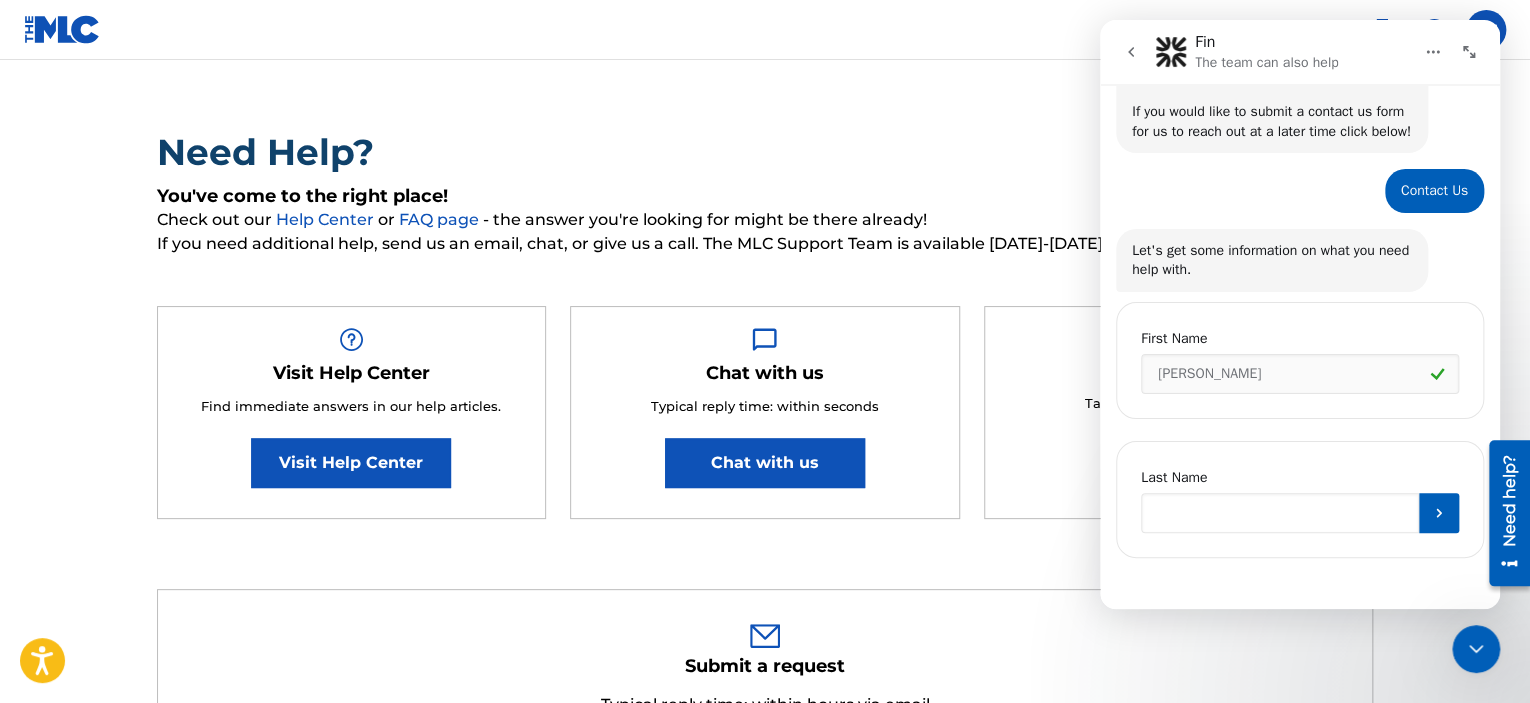 click at bounding box center (1280, 513) 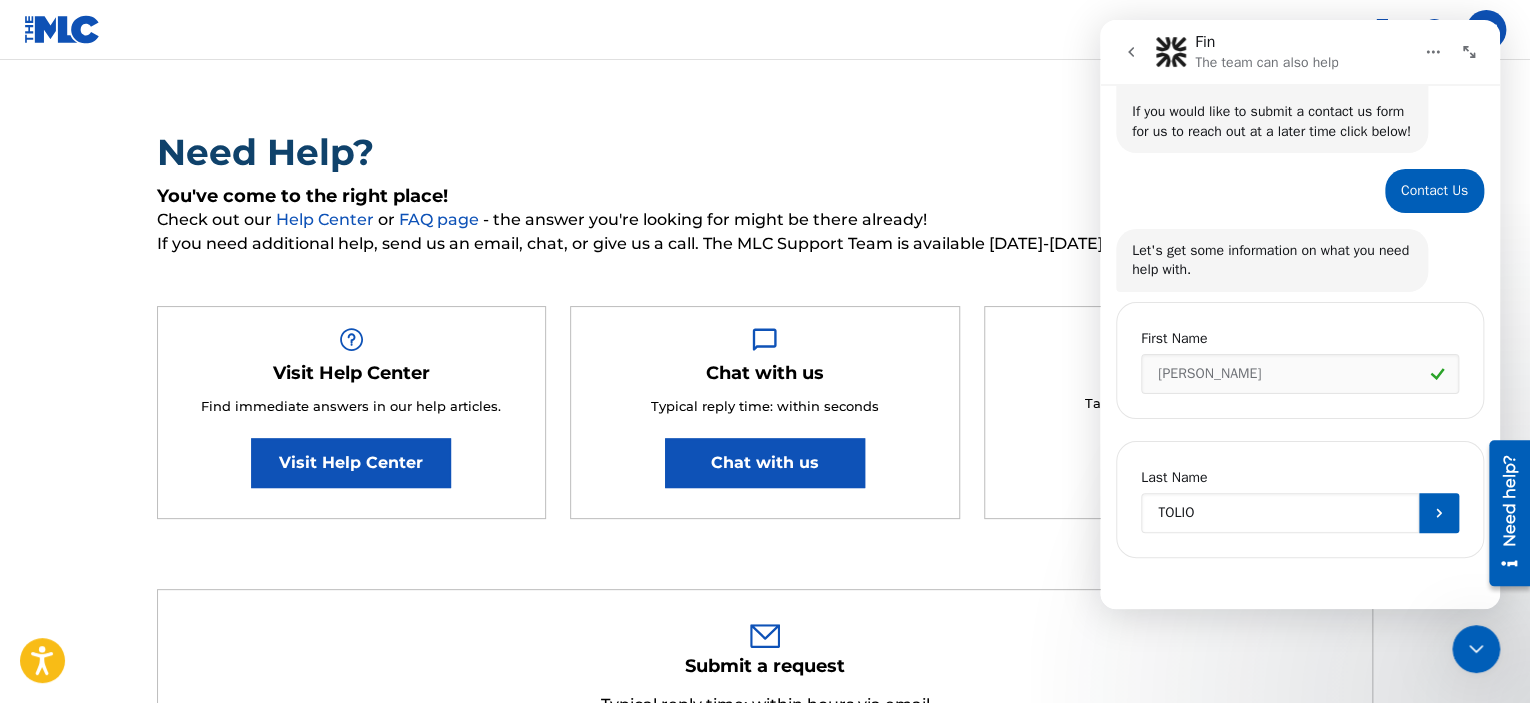 type on "TOLIOS" 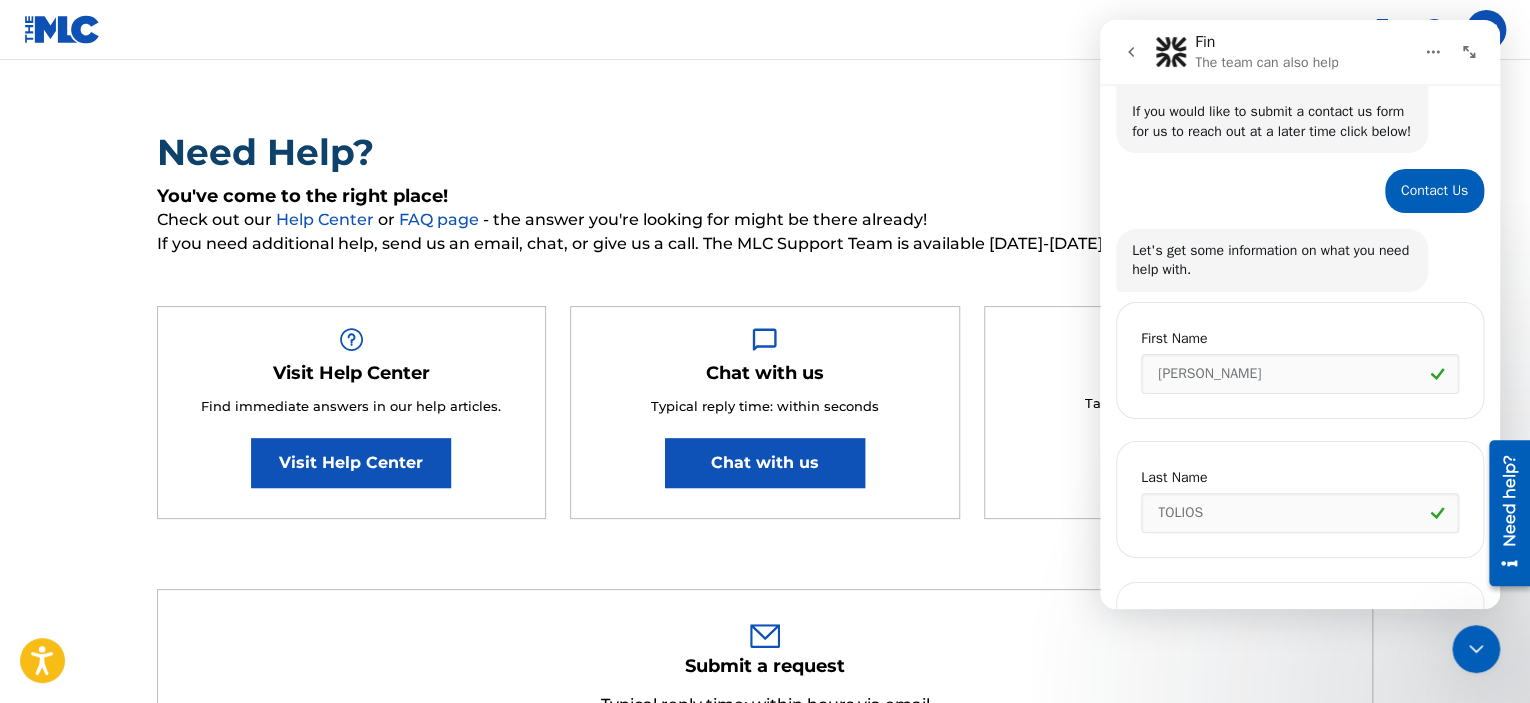 scroll, scrollTop: 757, scrollLeft: 0, axis: vertical 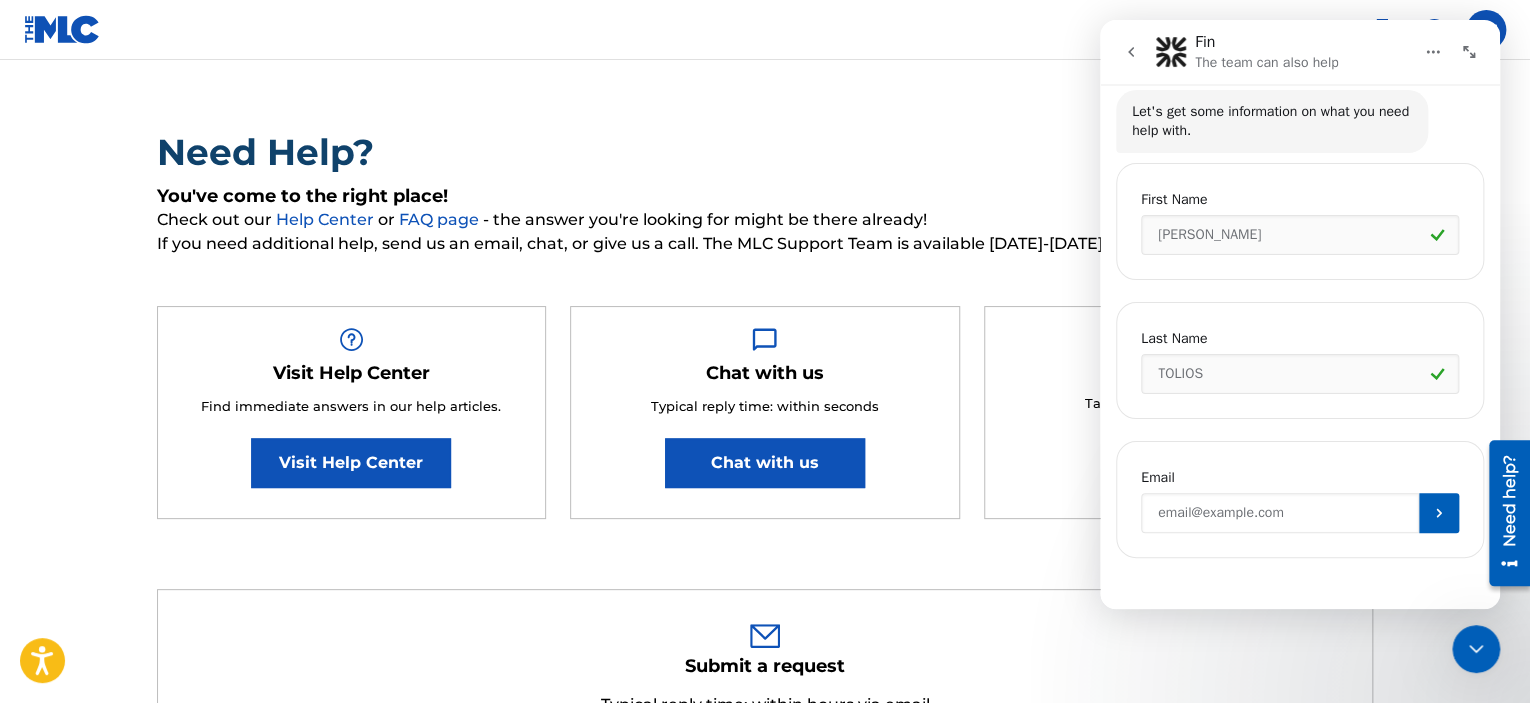 click at bounding box center [1280, 513] 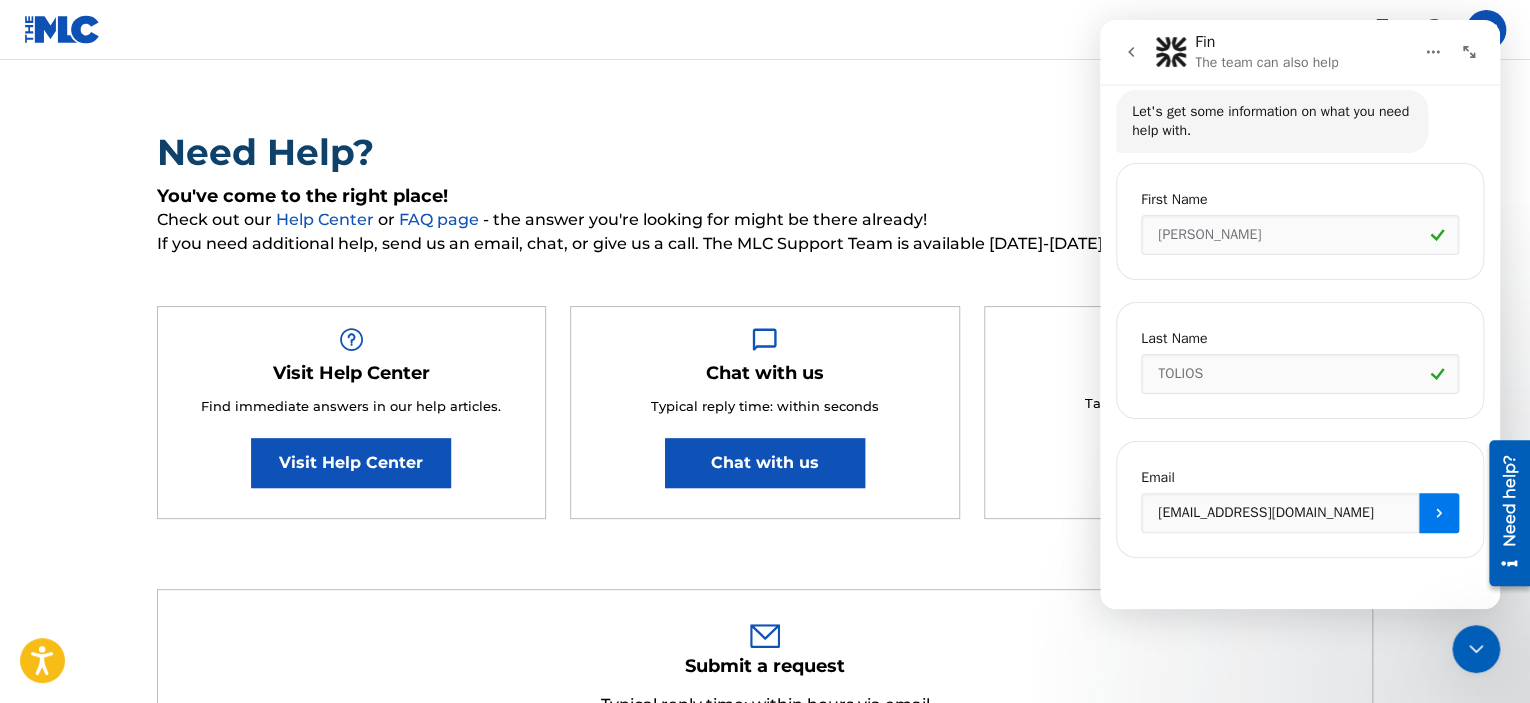 click at bounding box center [1439, 513] 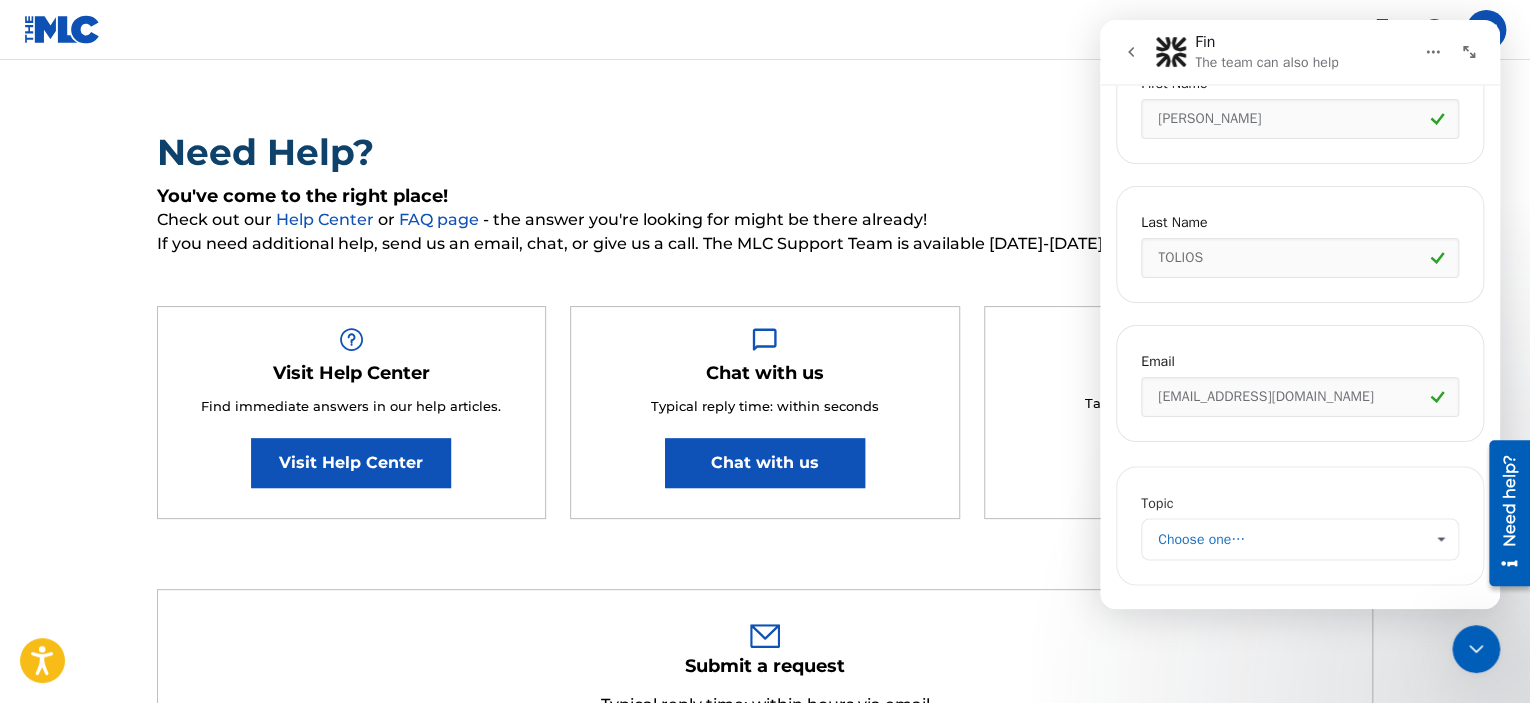 scroll, scrollTop: 897, scrollLeft: 0, axis: vertical 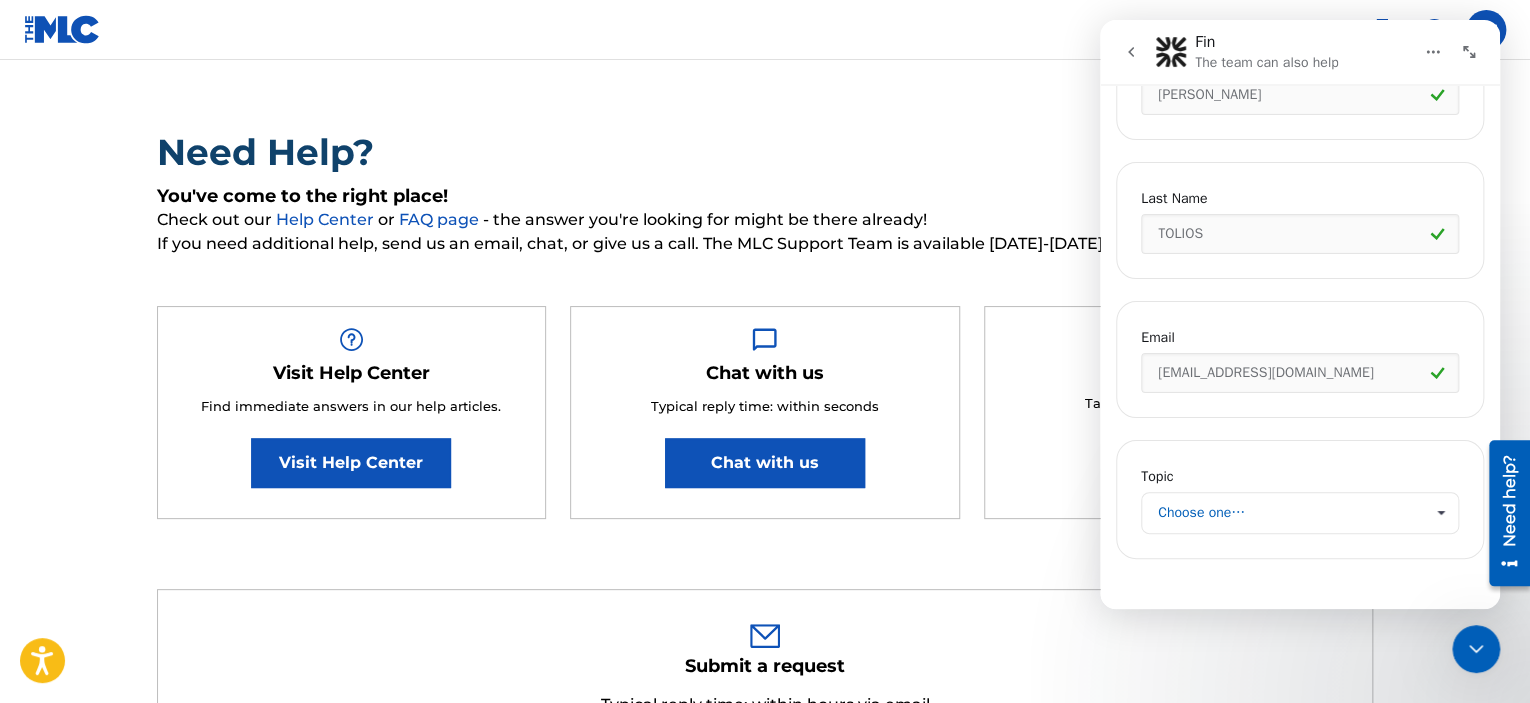 click at bounding box center [1440, 513] 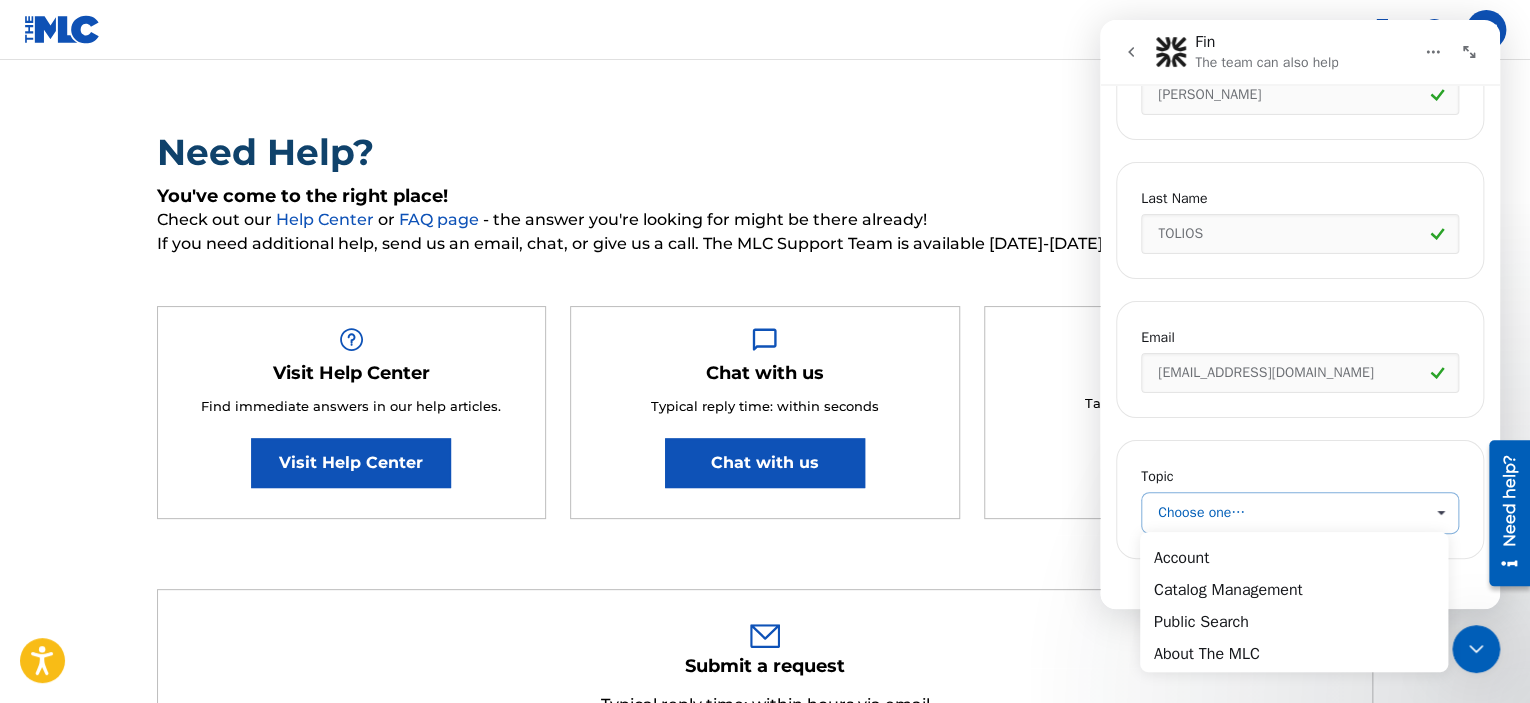 scroll, scrollTop: 0, scrollLeft: 0, axis: both 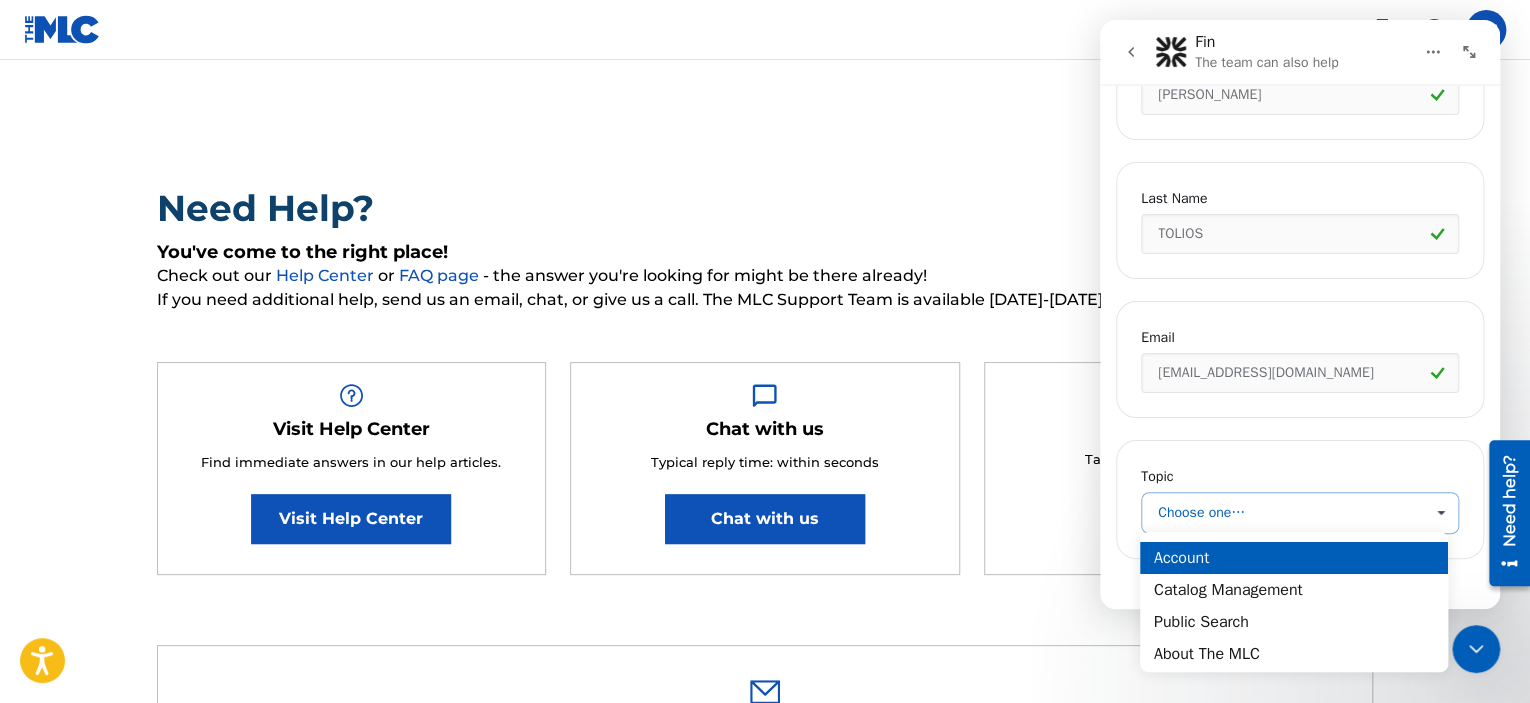 click on "Account" at bounding box center (1294, 557) 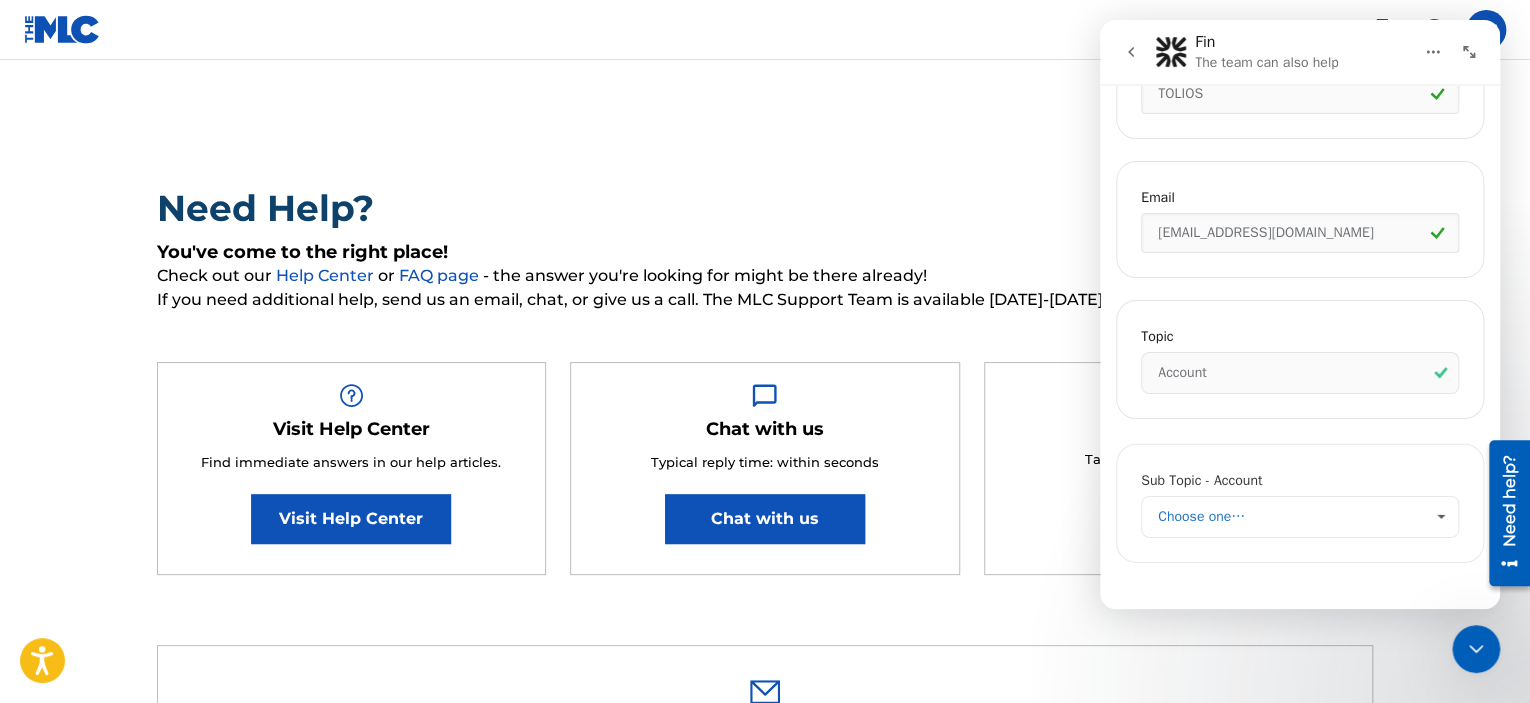 scroll, scrollTop: 1037, scrollLeft: 0, axis: vertical 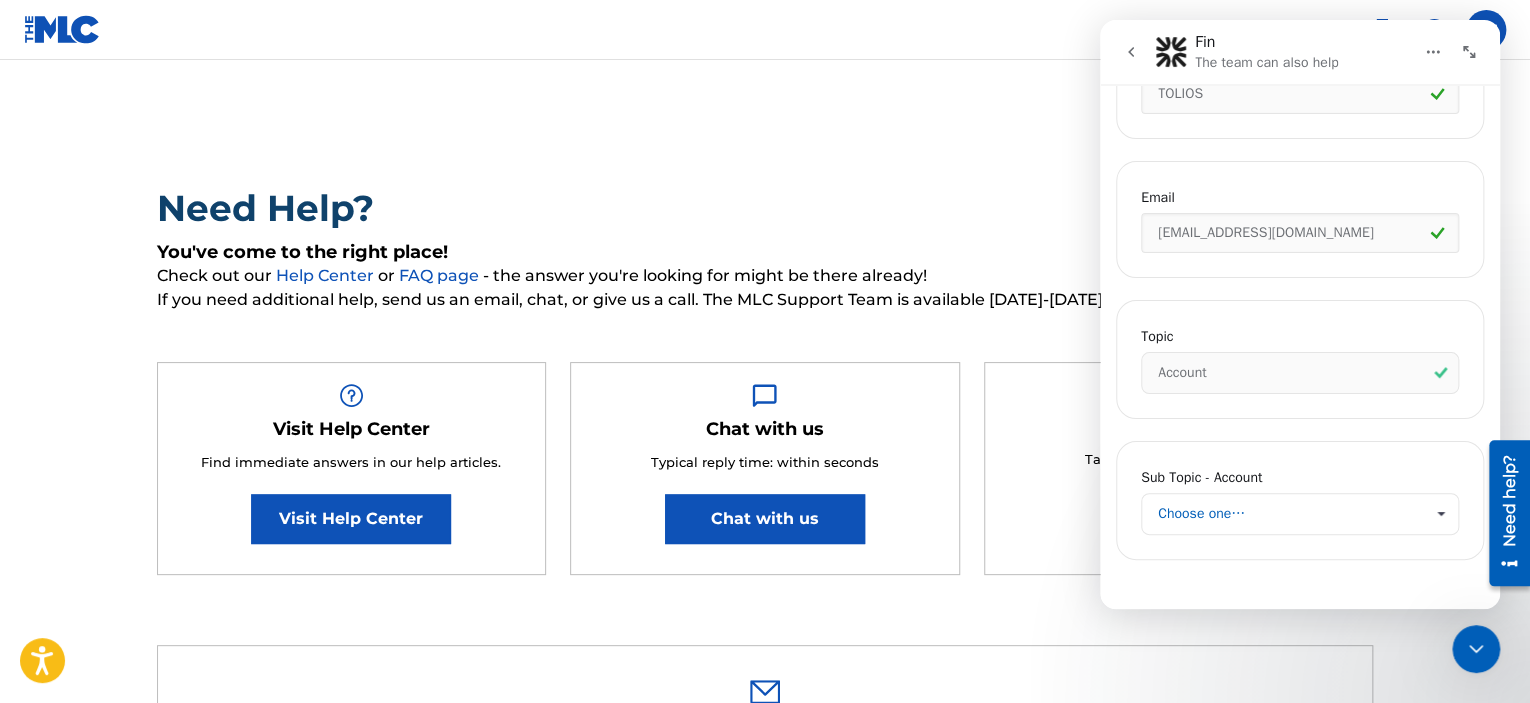 click at bounding box center [1440, 514] 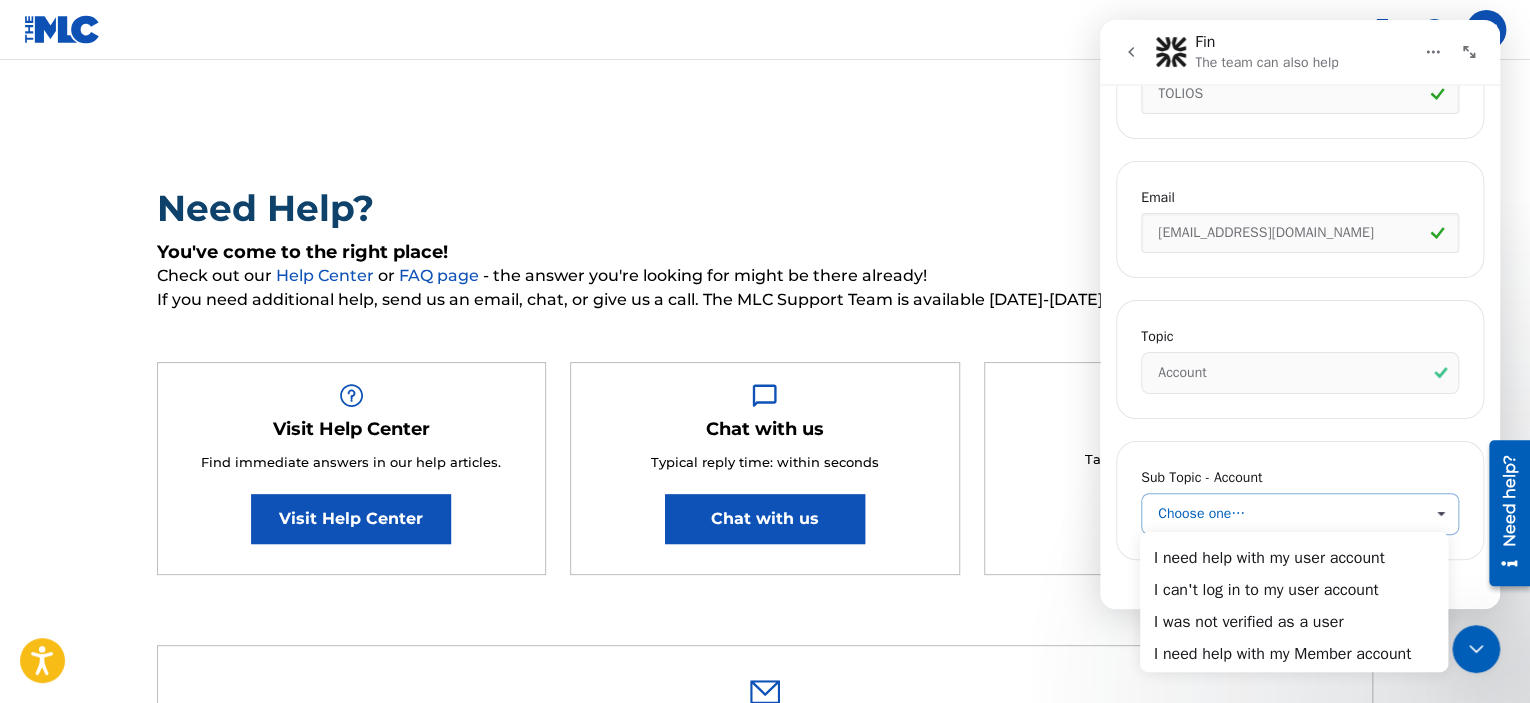 scroll, scrollTop: 0, scrollLeft: 0, axis: both 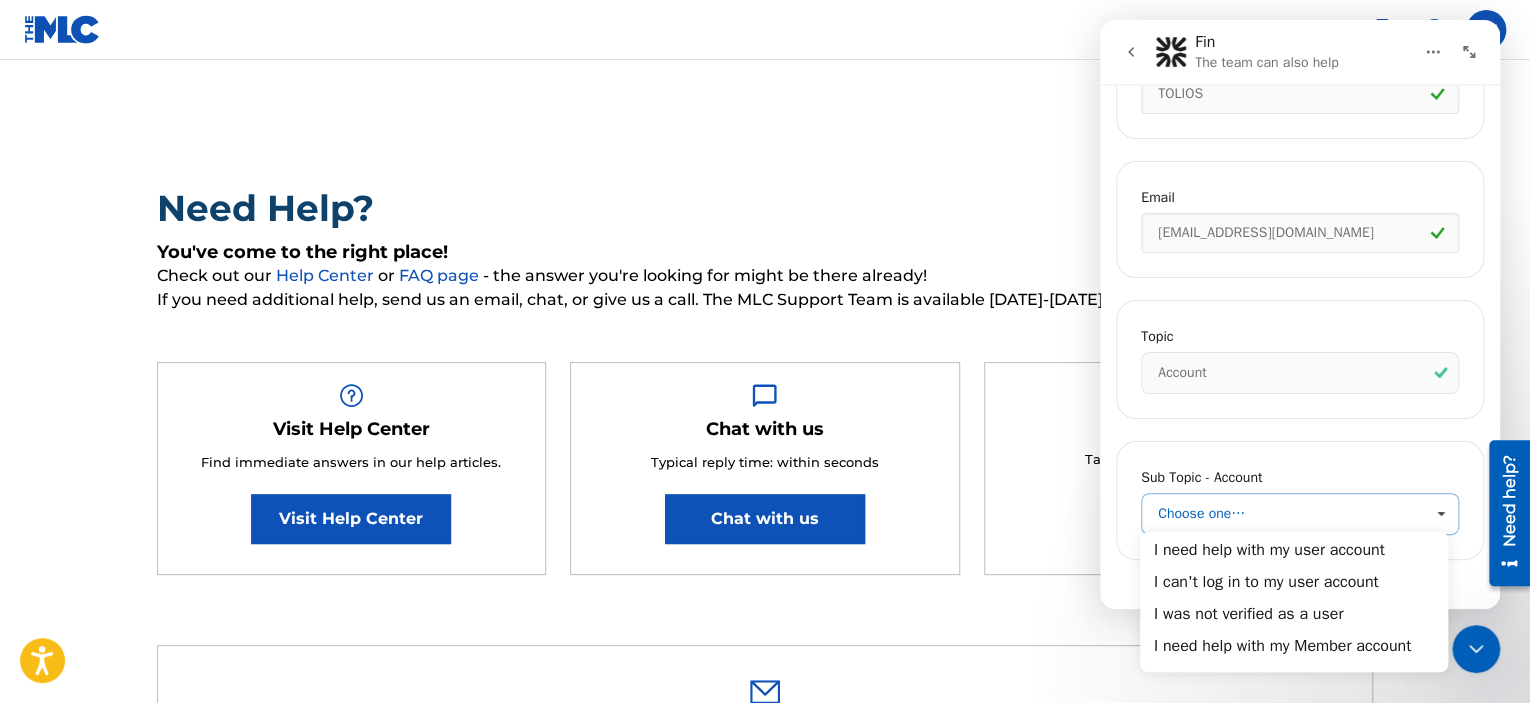 drag, startPoint x: 1438, startPoint y: 571, endPoint x: 2593, endPoint y: 1143, distance: 1288.879 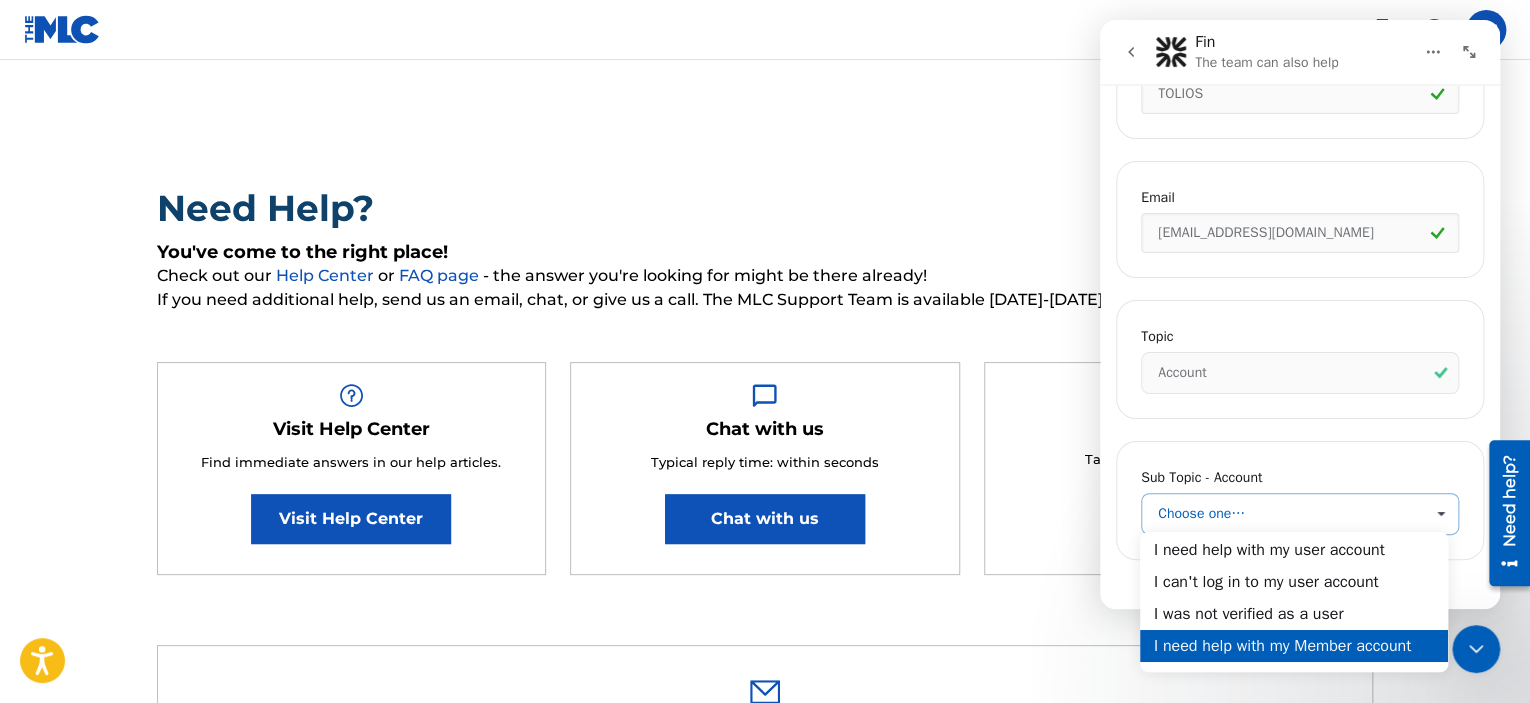 click on "I need help with my Member account" at bounding box center (1294, 645) 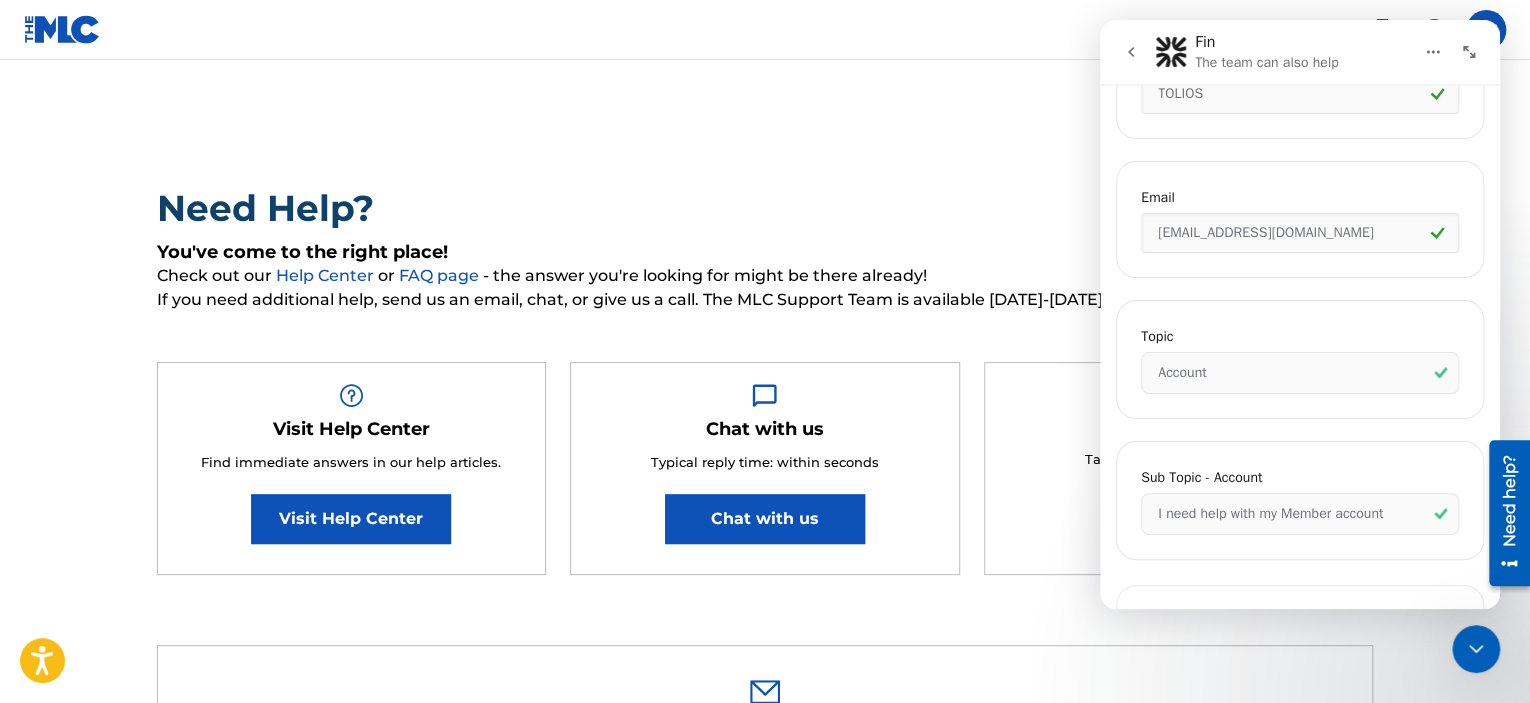 scroll, scrollTop: 1201, scrollLeft: 0, axis: vertical 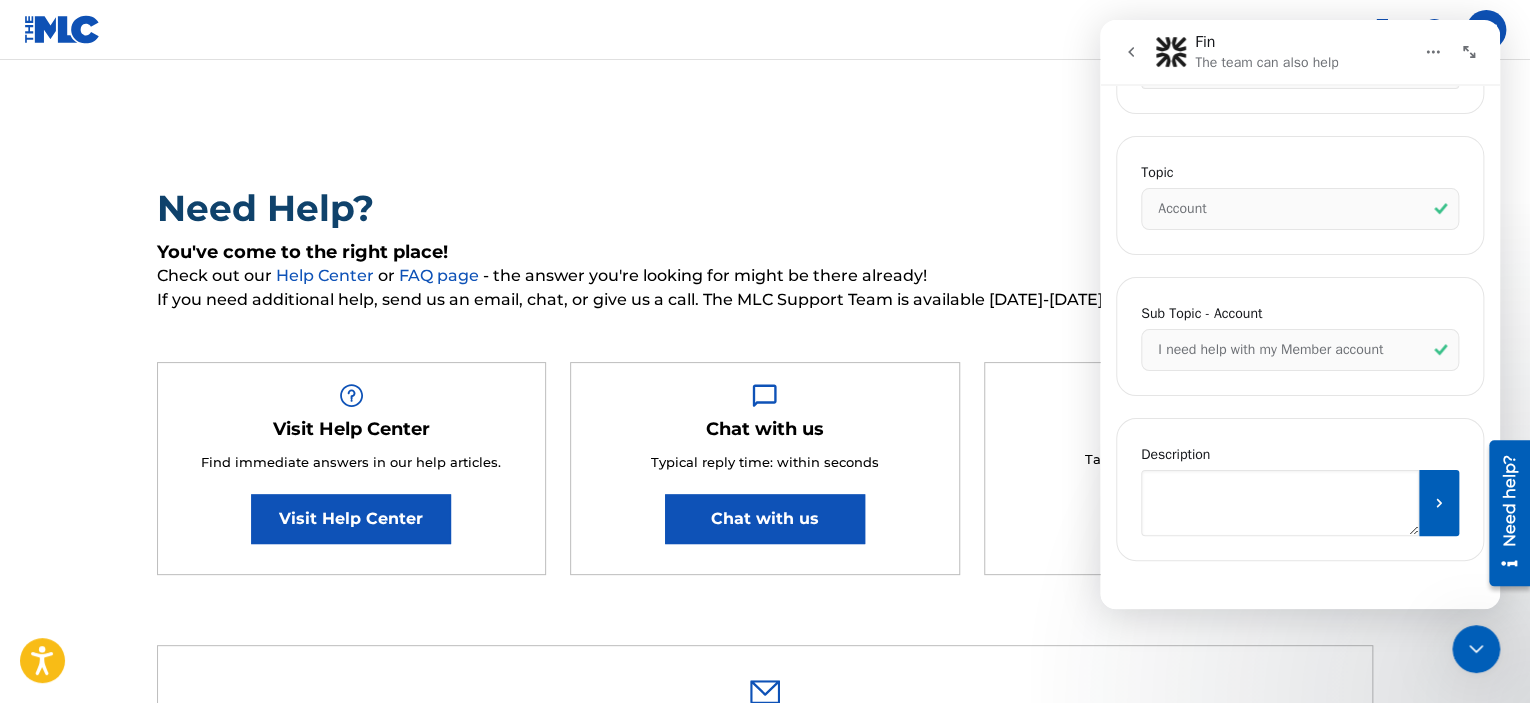 click at bounding box center (1280, 503) 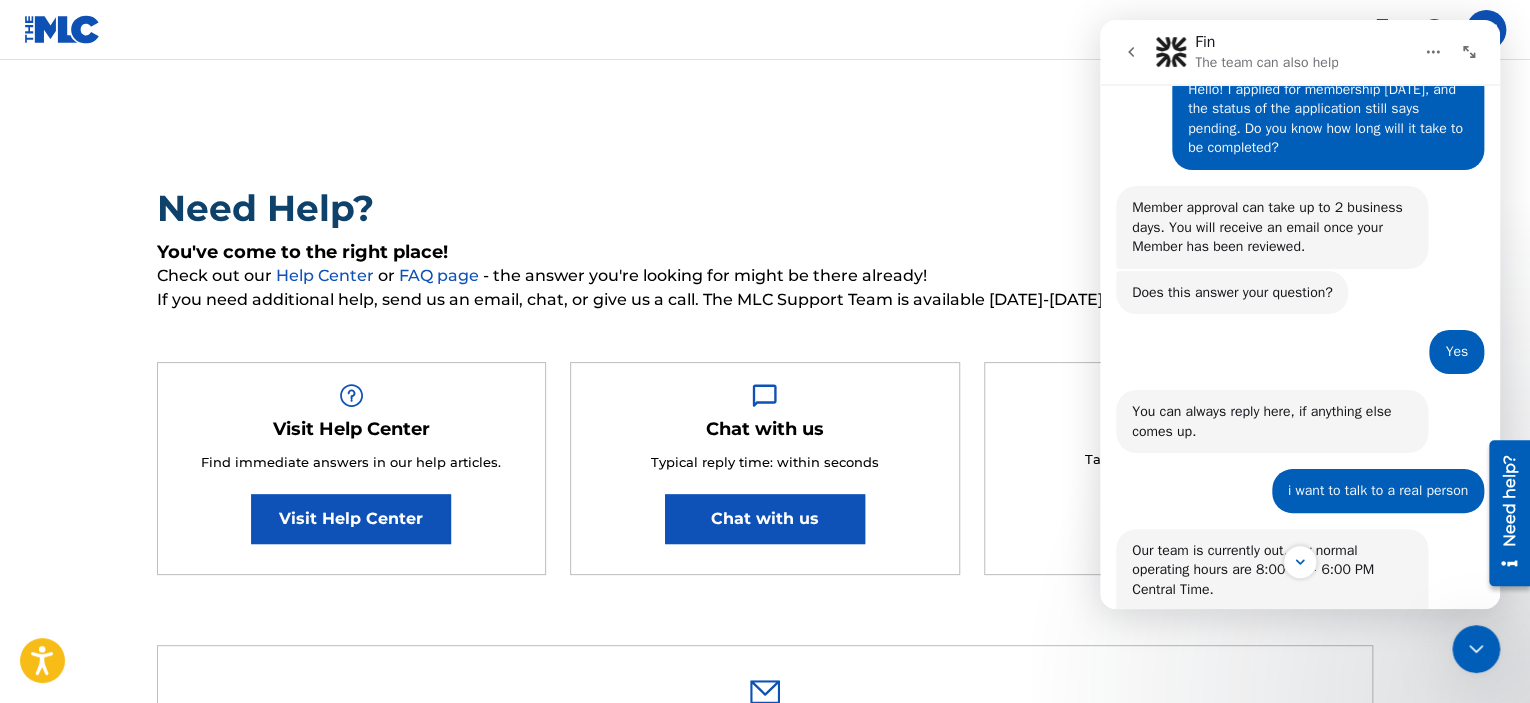 scroll, scrollTop: 0, scrollLeft: 0, axis: both 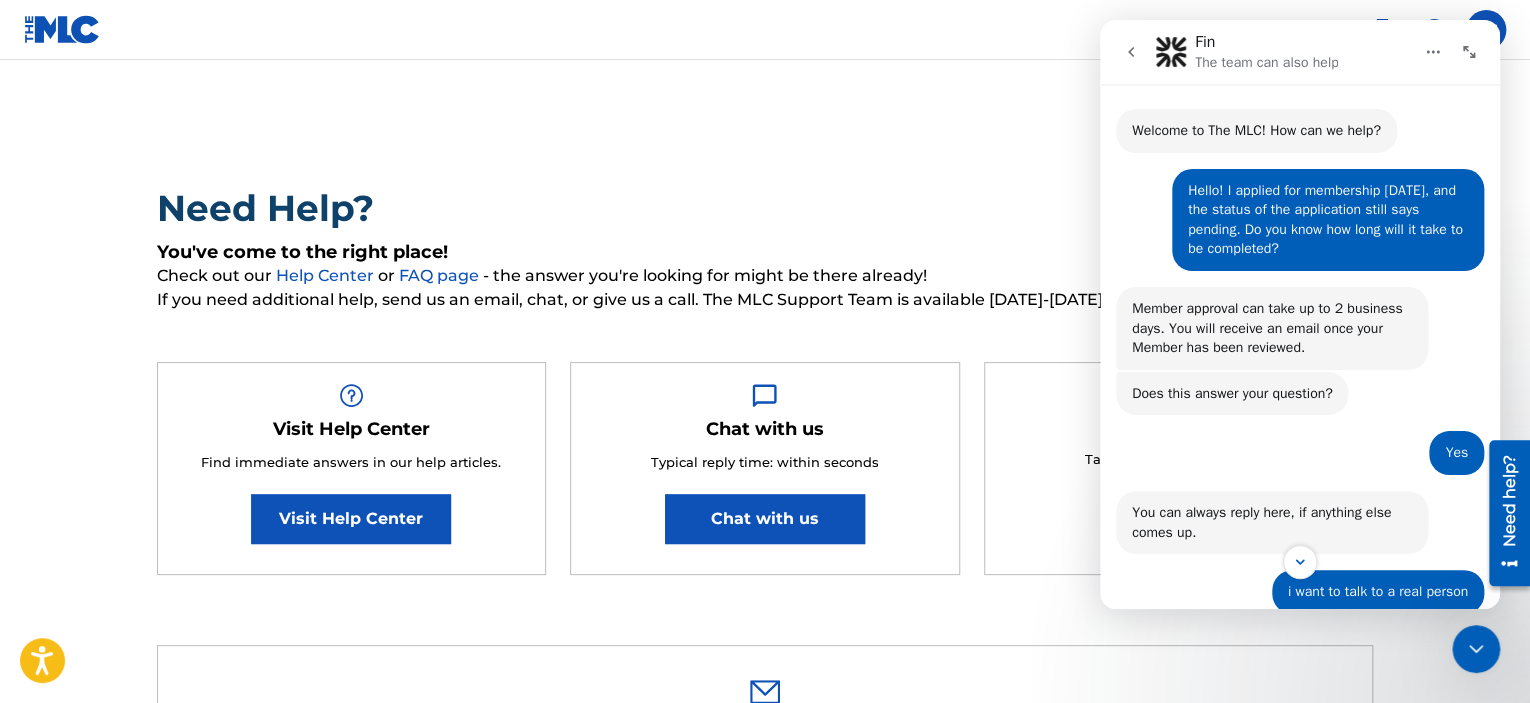 drag, startPoint x: 1290, startPoint y: 251, endPoint x: 1178, endPoint y: 189, distance: 128.01562 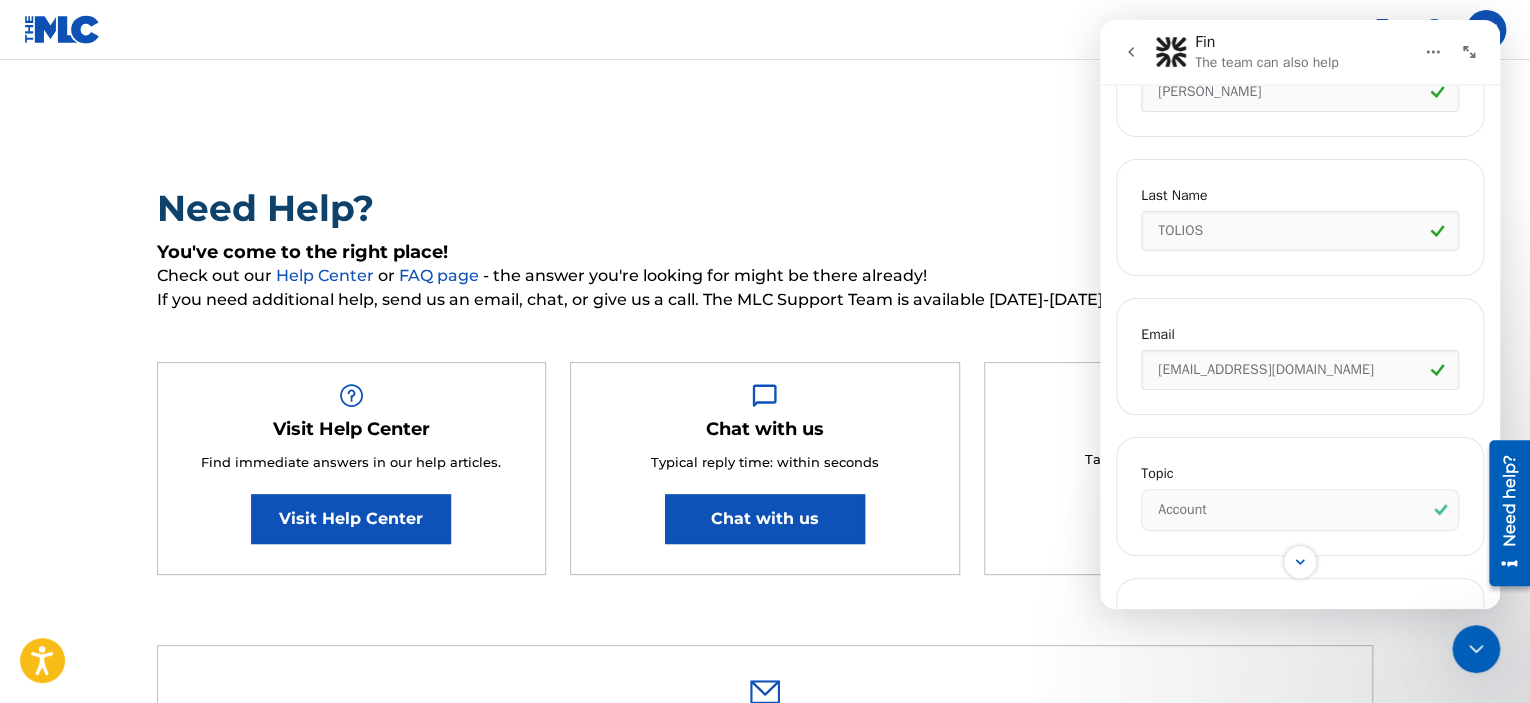 scroll, scrollTop: 1200, scrollLeft: 0, axis: vertical 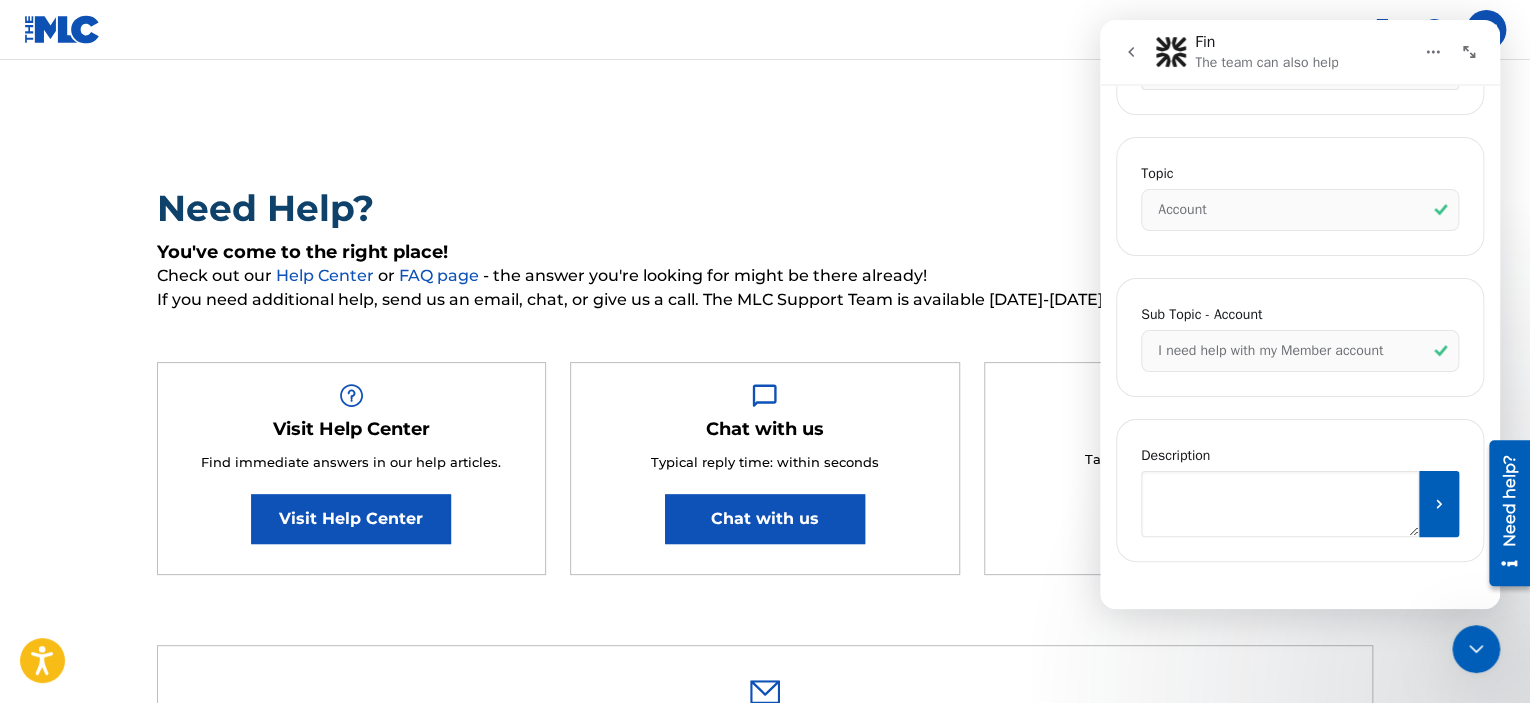 click at bounding box center [1280, 504] 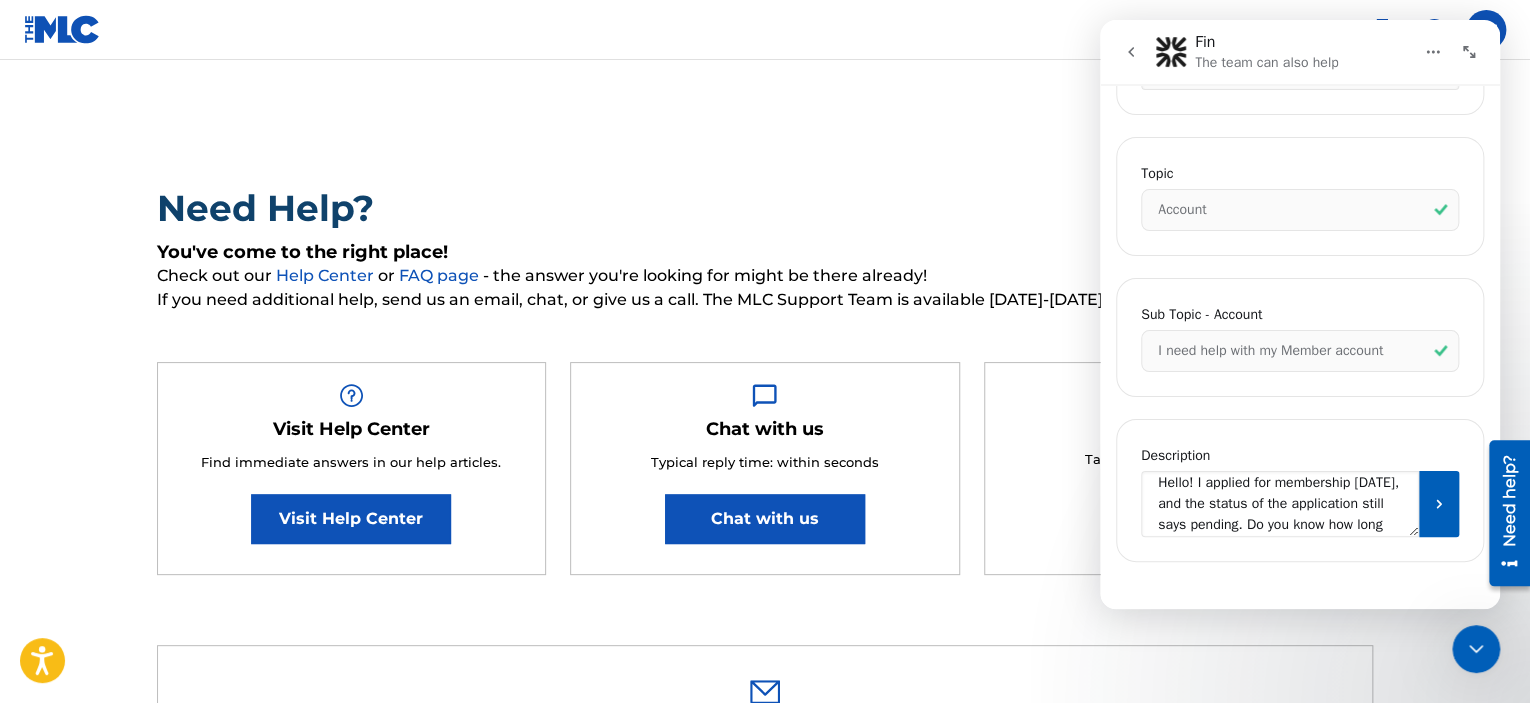 scroll, scrollTop: 7, scrollLeft: 0, axis: vertical 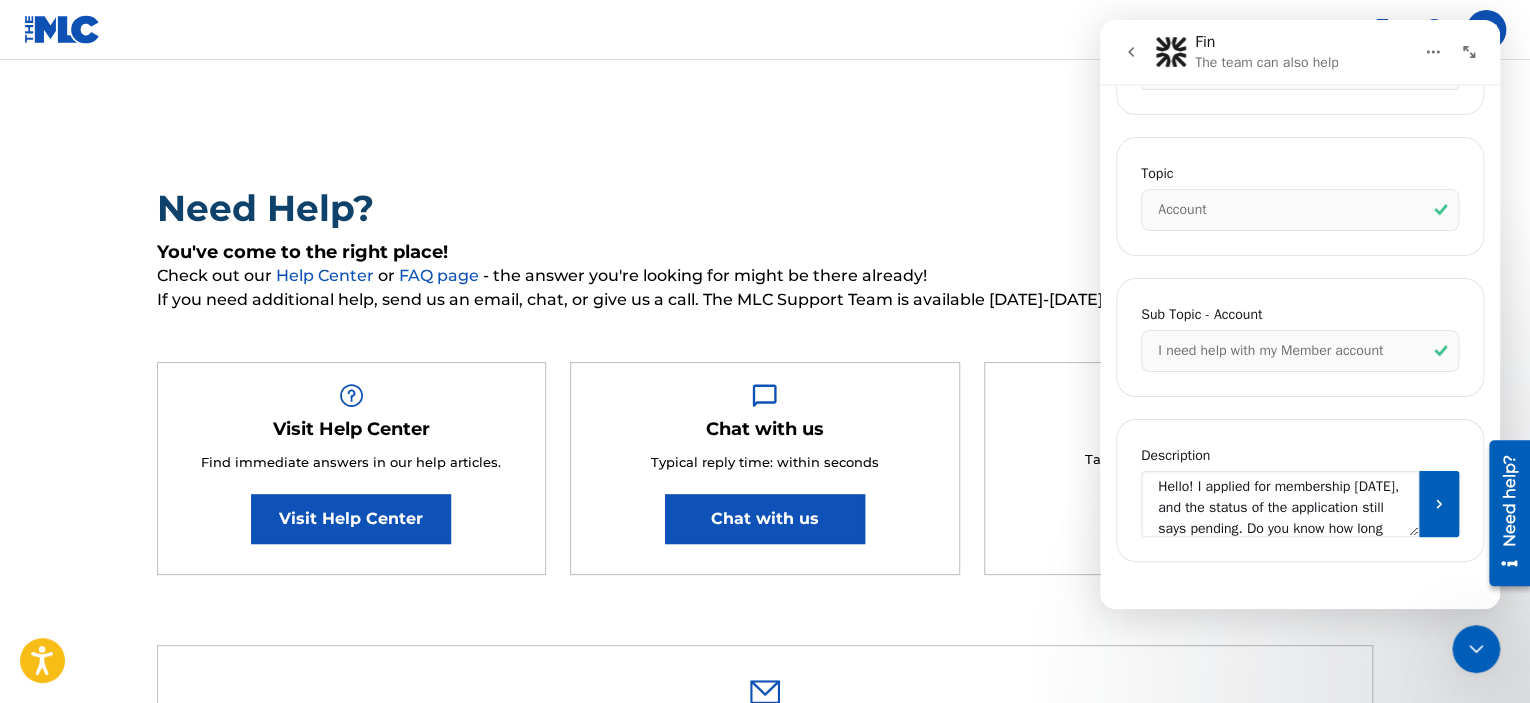 type on "Hello! I applied for membership [DATE], and the status of the application still says pending. Do you know how long will it take to be completed? Also if something is wrong with my application, I''ll be happy to solve any issues so we can move forward. Thank you" 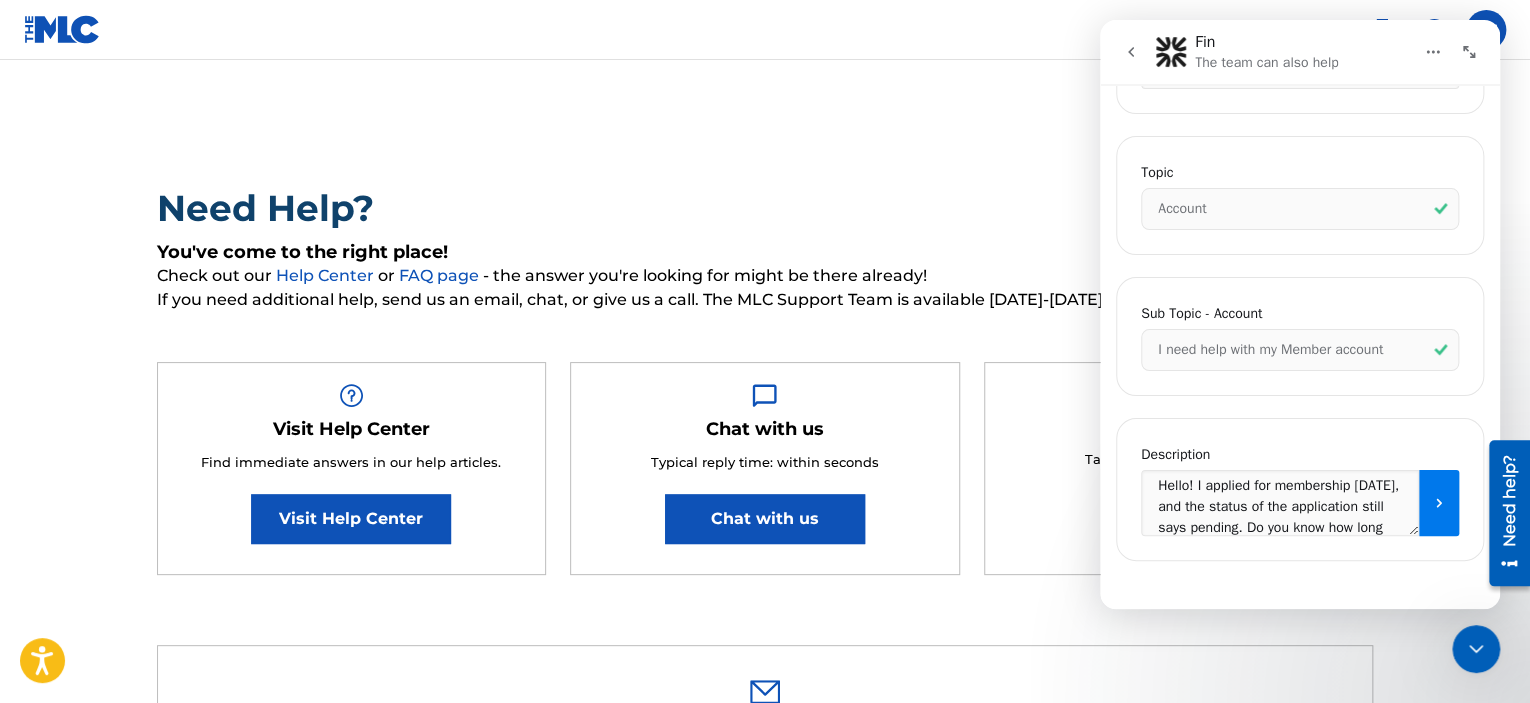 click 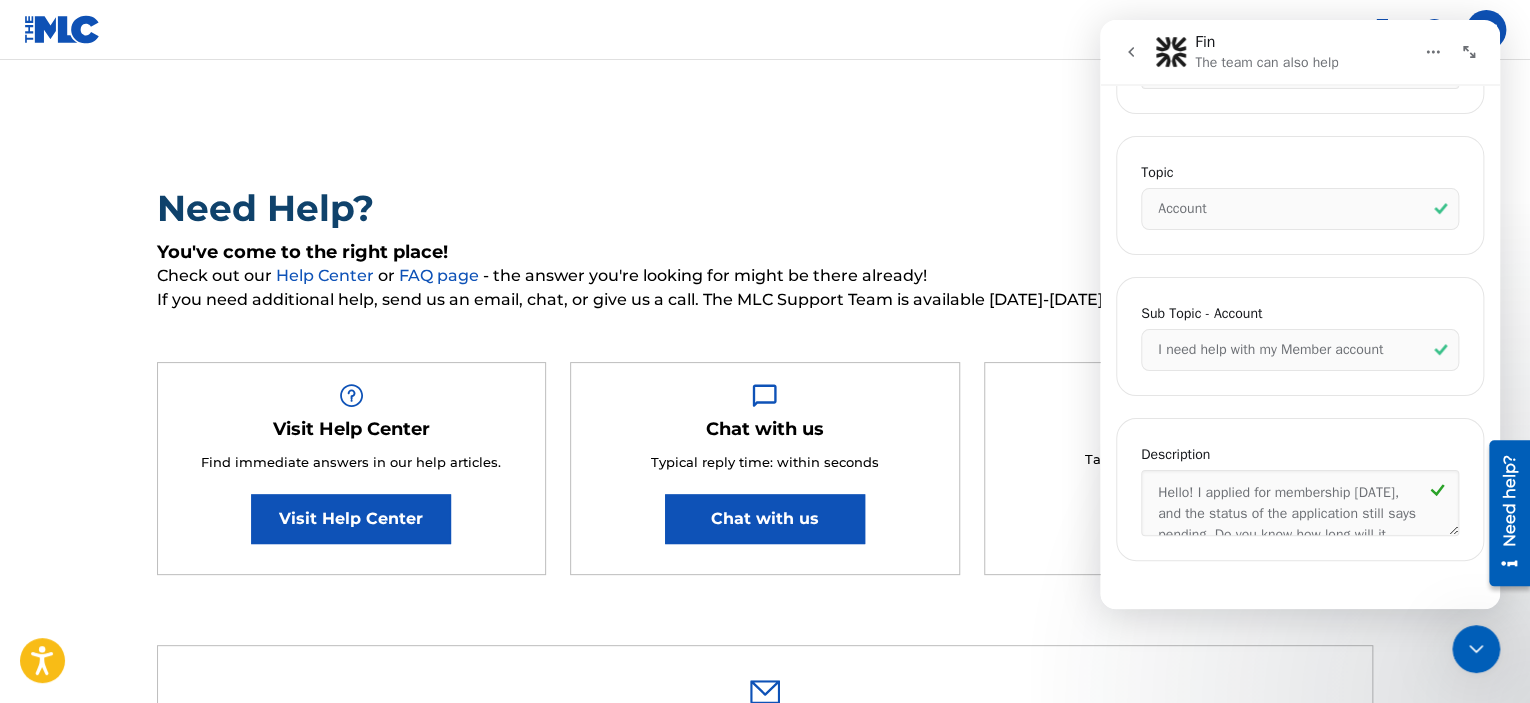 scroll, scrollTop: 144, scrollLeft: 0, axis: vertical 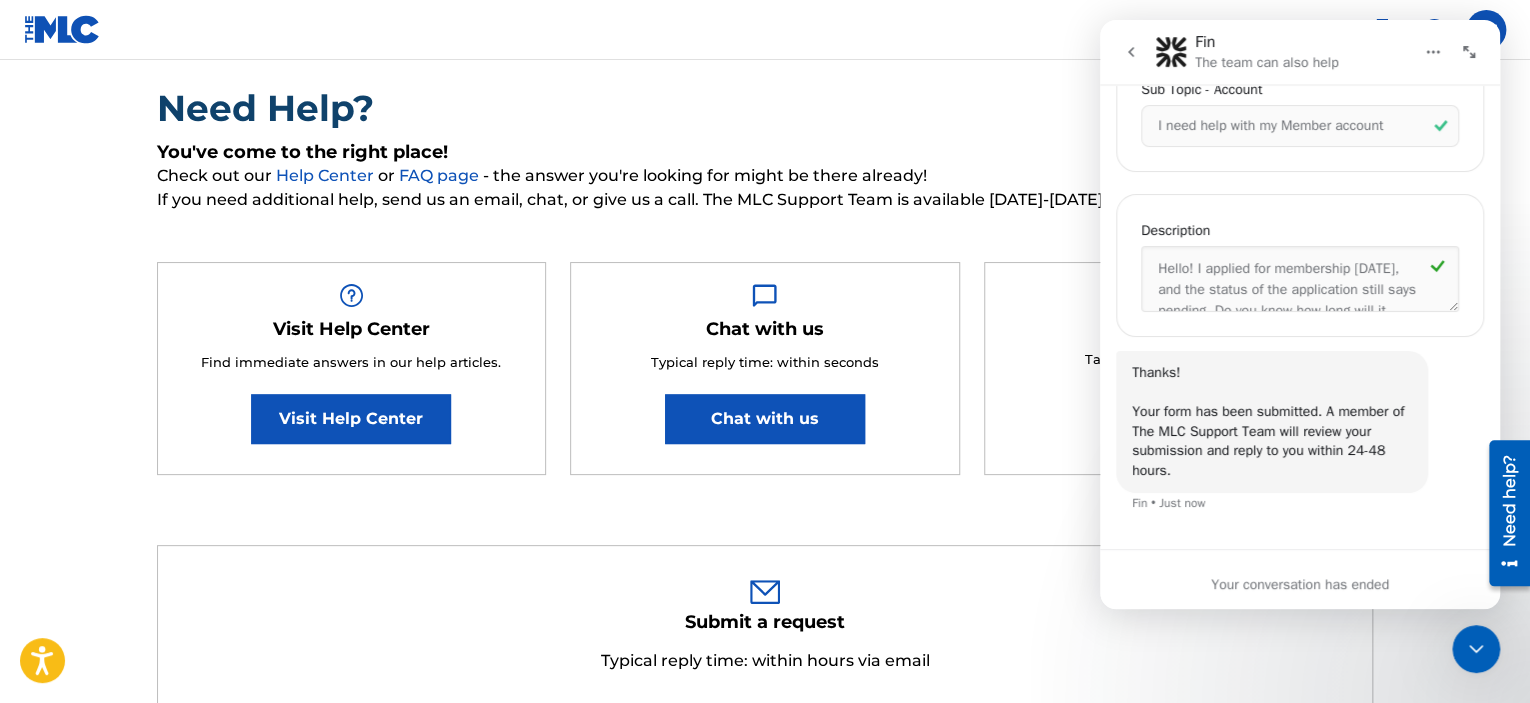 click on "Need Help?" at bounding box center (765, 108) 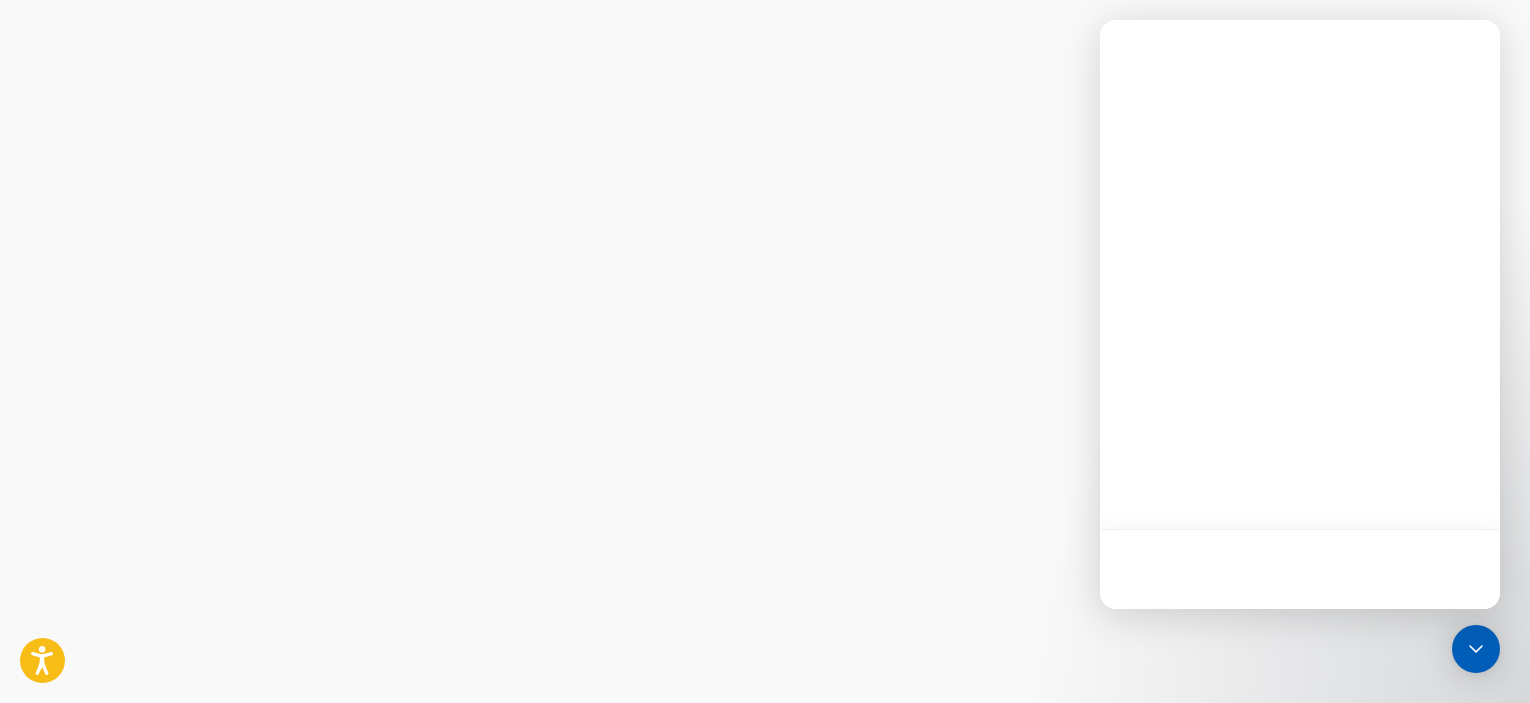 scroll, scrollTop: 0, scrollLeft: 0, axis: both 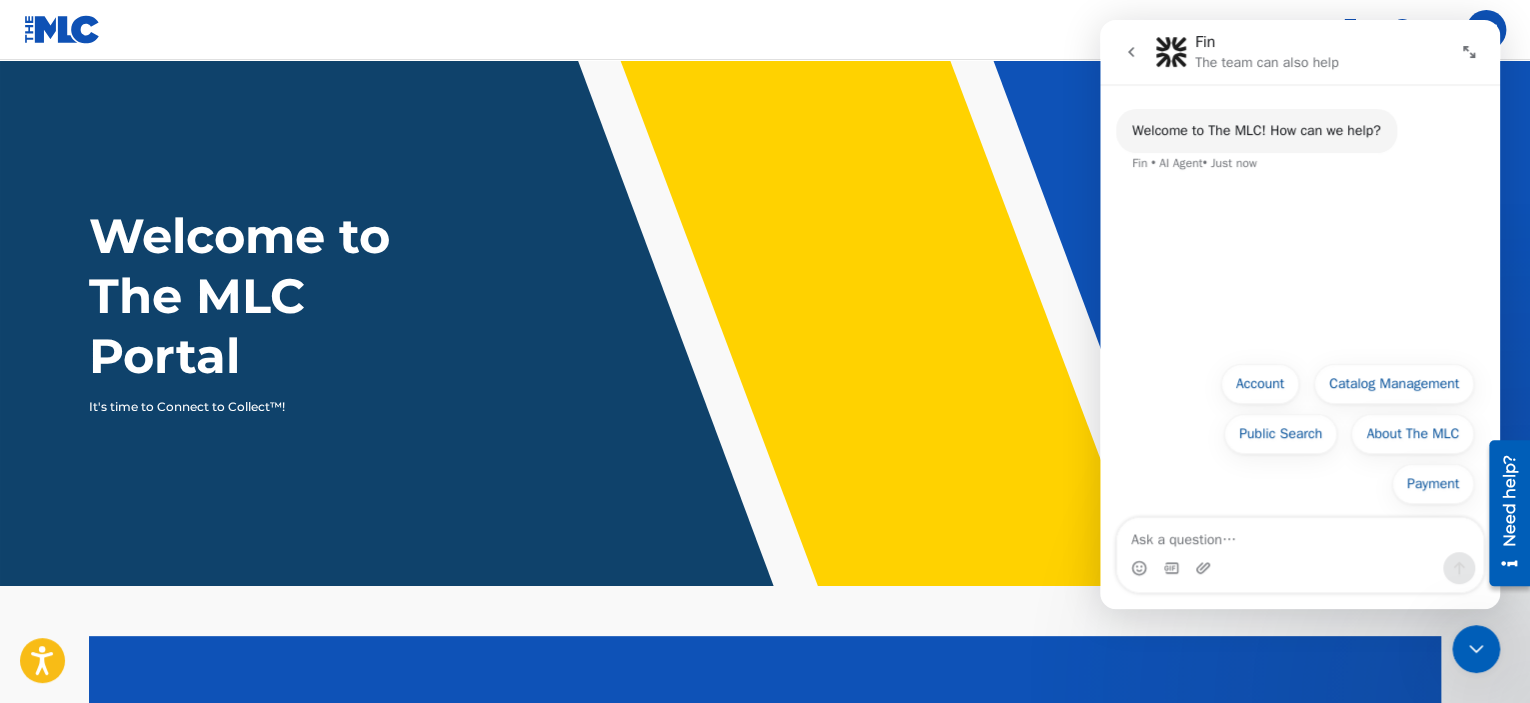 click 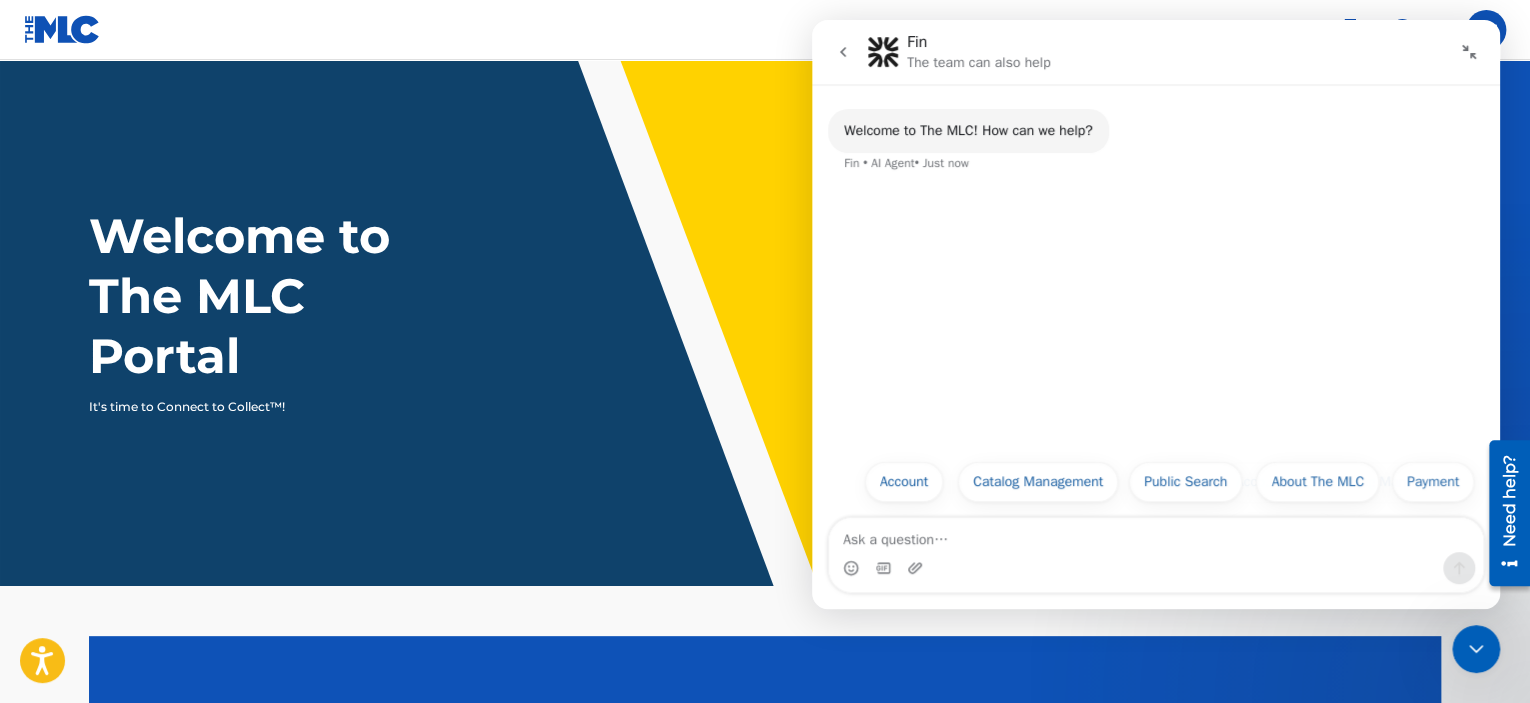 click 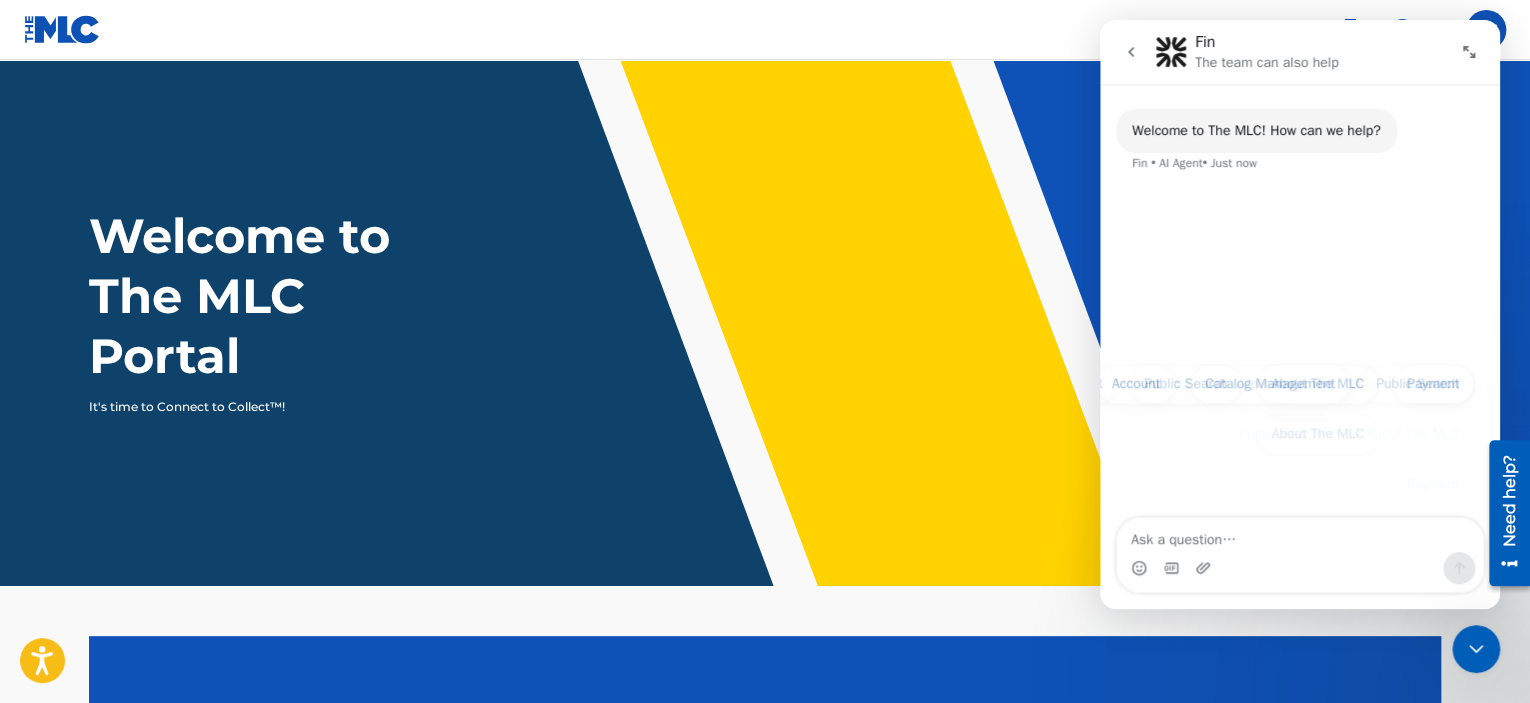 click on "Welcome to The MLC Portal It's time to Connect to Collect™!" at bounding box center [765, 323] 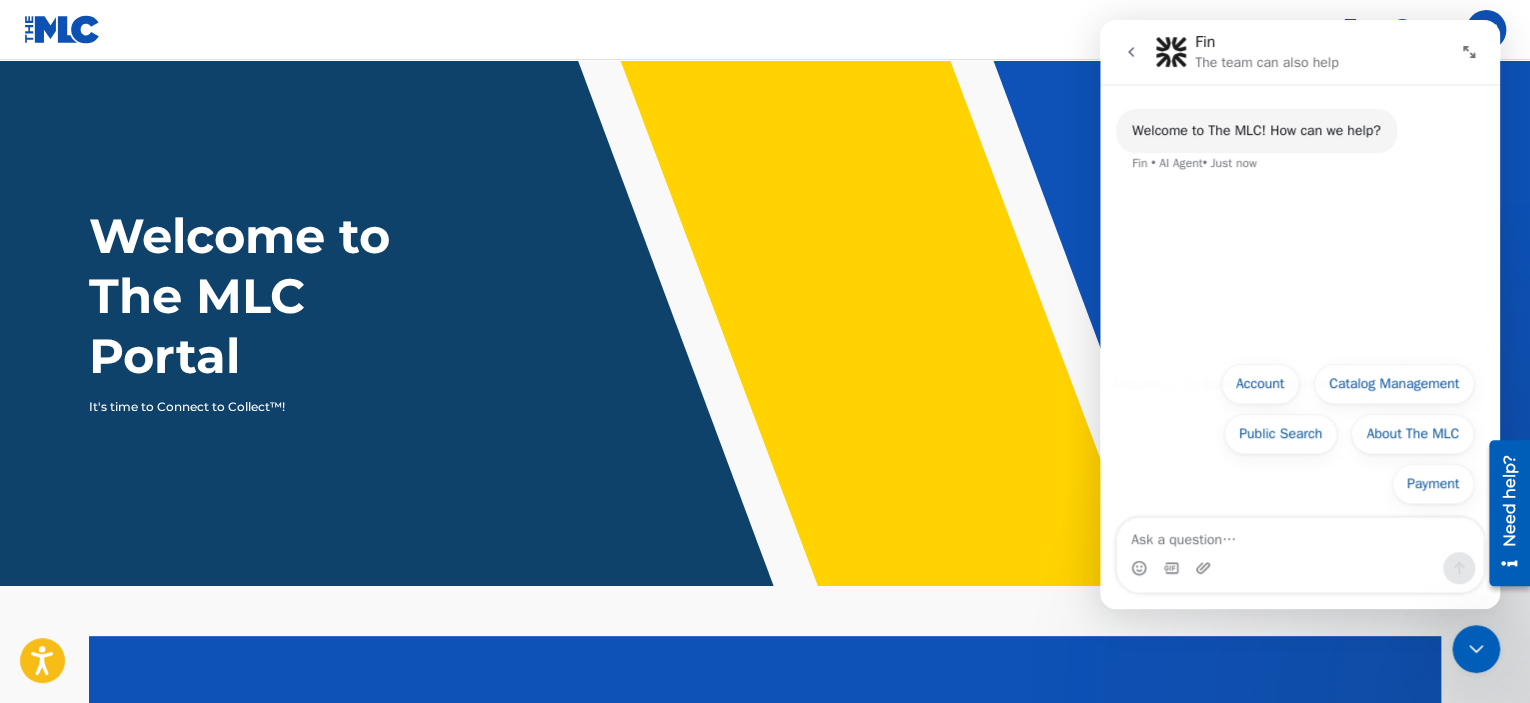 click at bounding box center [1131, 52] 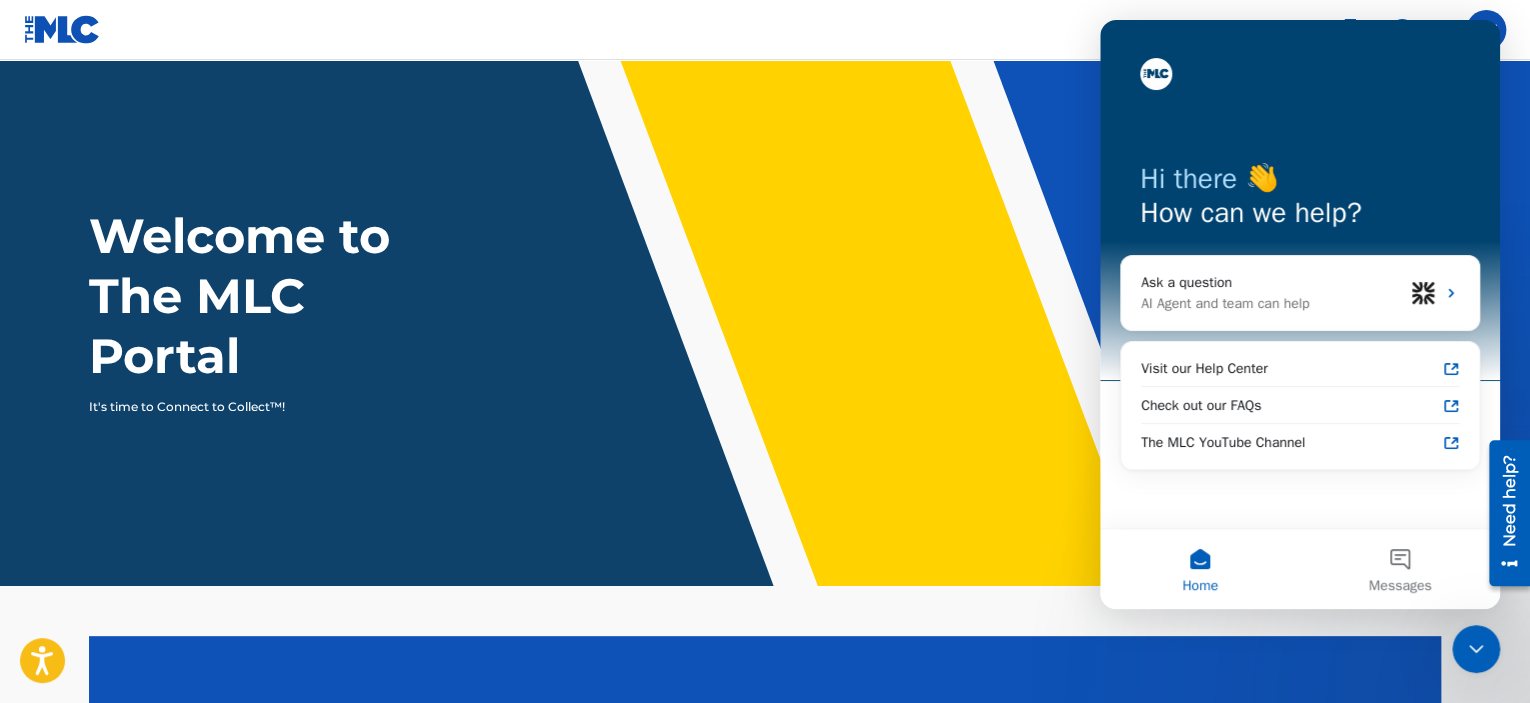drag, startPoint x: 796, startPoint y: 262, endPoint x: 195, endPoint y: 129, distance: 615.5404 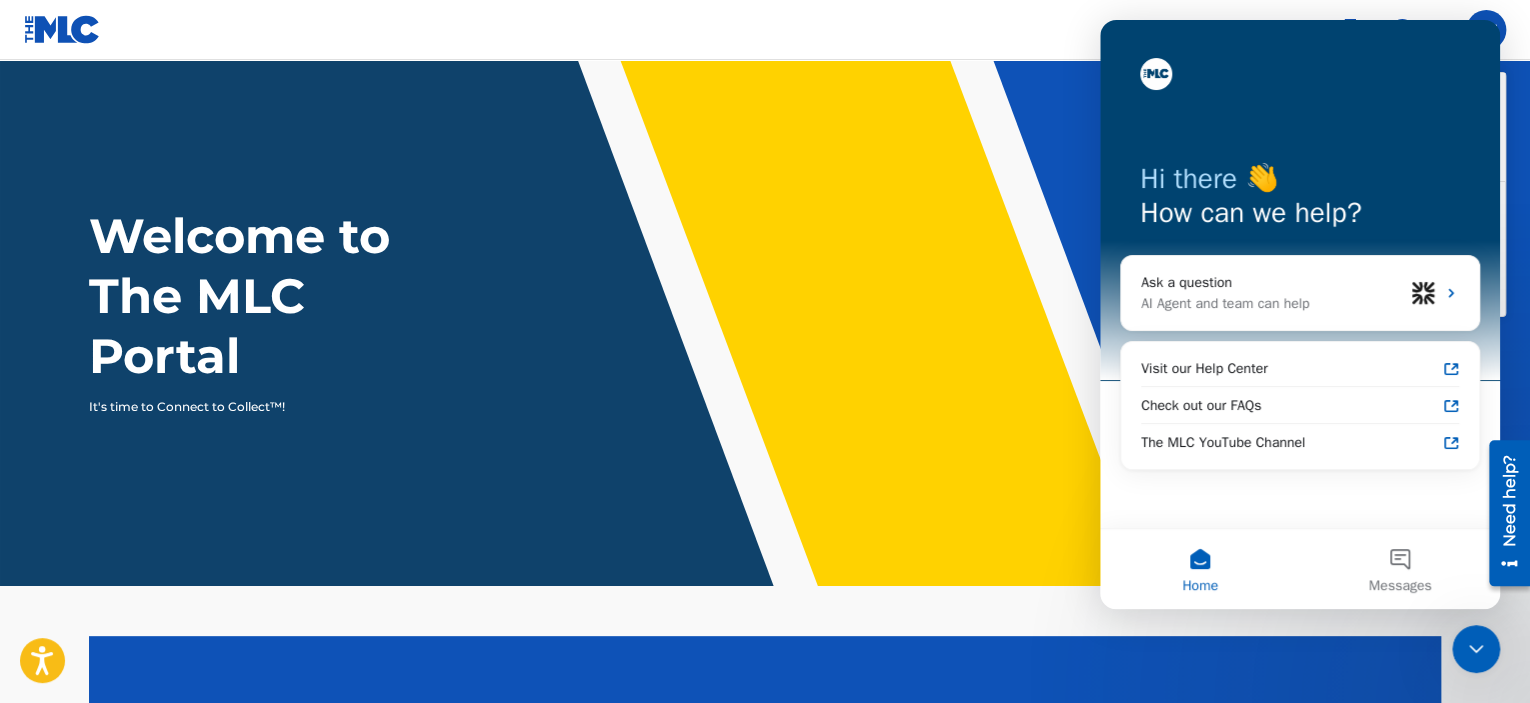 click on "AT AT ANASTASIOS   TOLIOS toliostasos13@gmail.com Notification Preferences Profile Log out" at bounding box center (1486, 30) 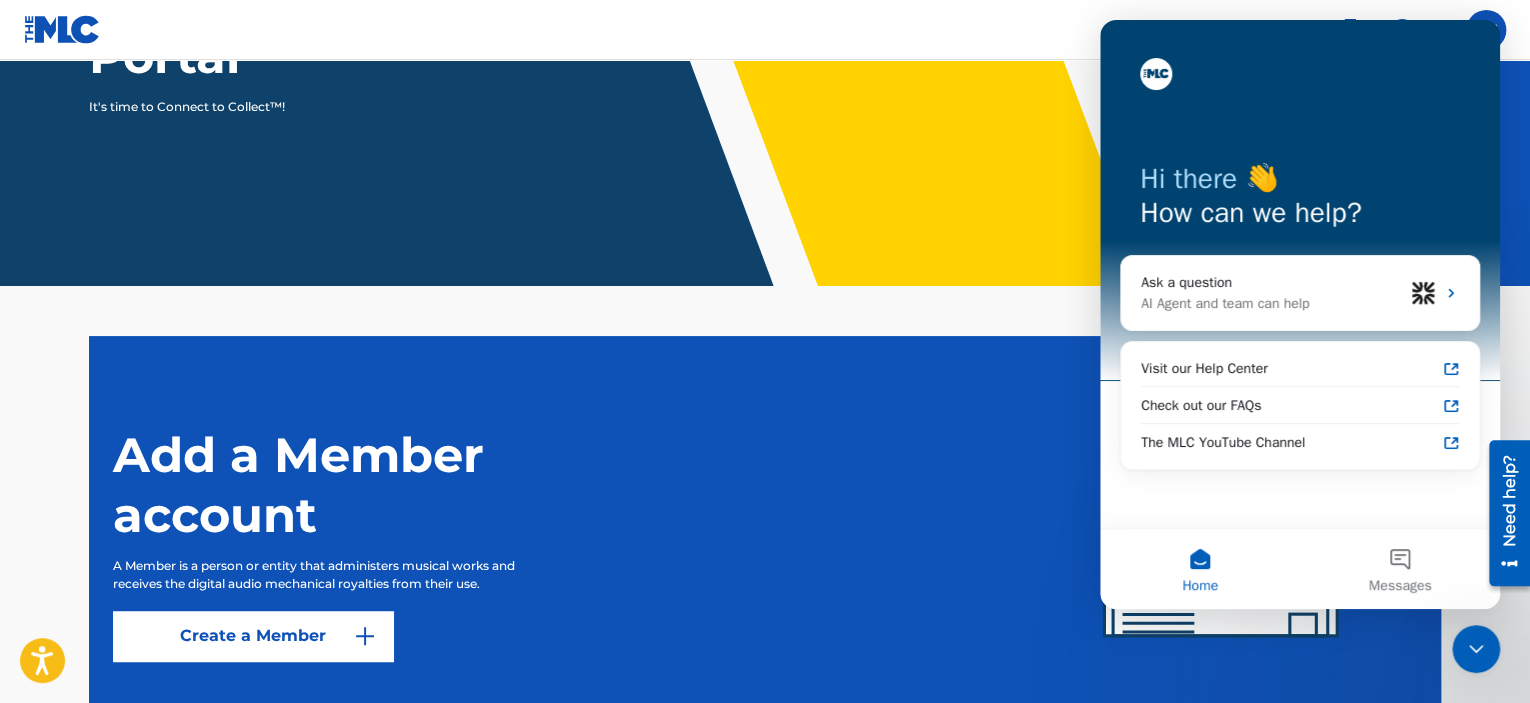 scroll, scrollTop: 0, scrollLeft: 0, axis: both 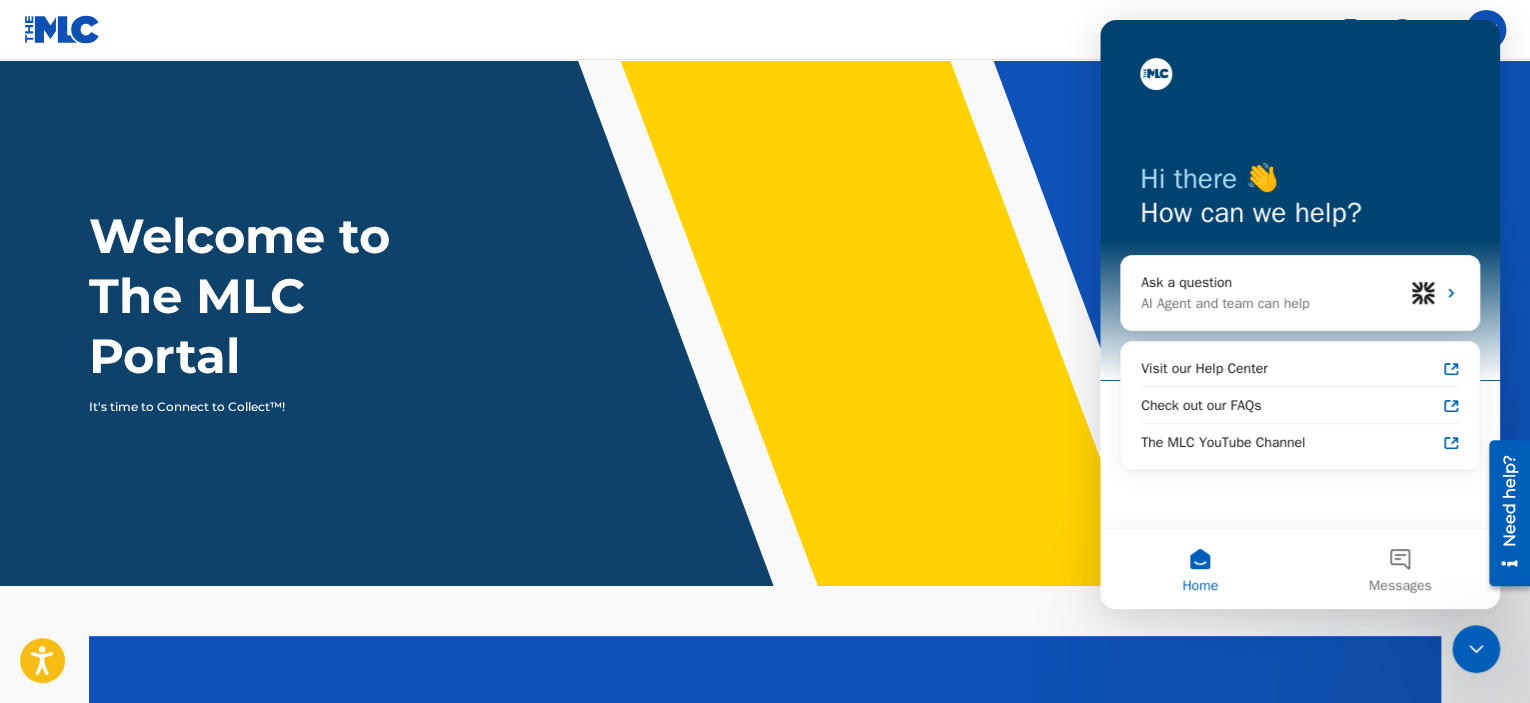 click at bounding box center (1476, 649) 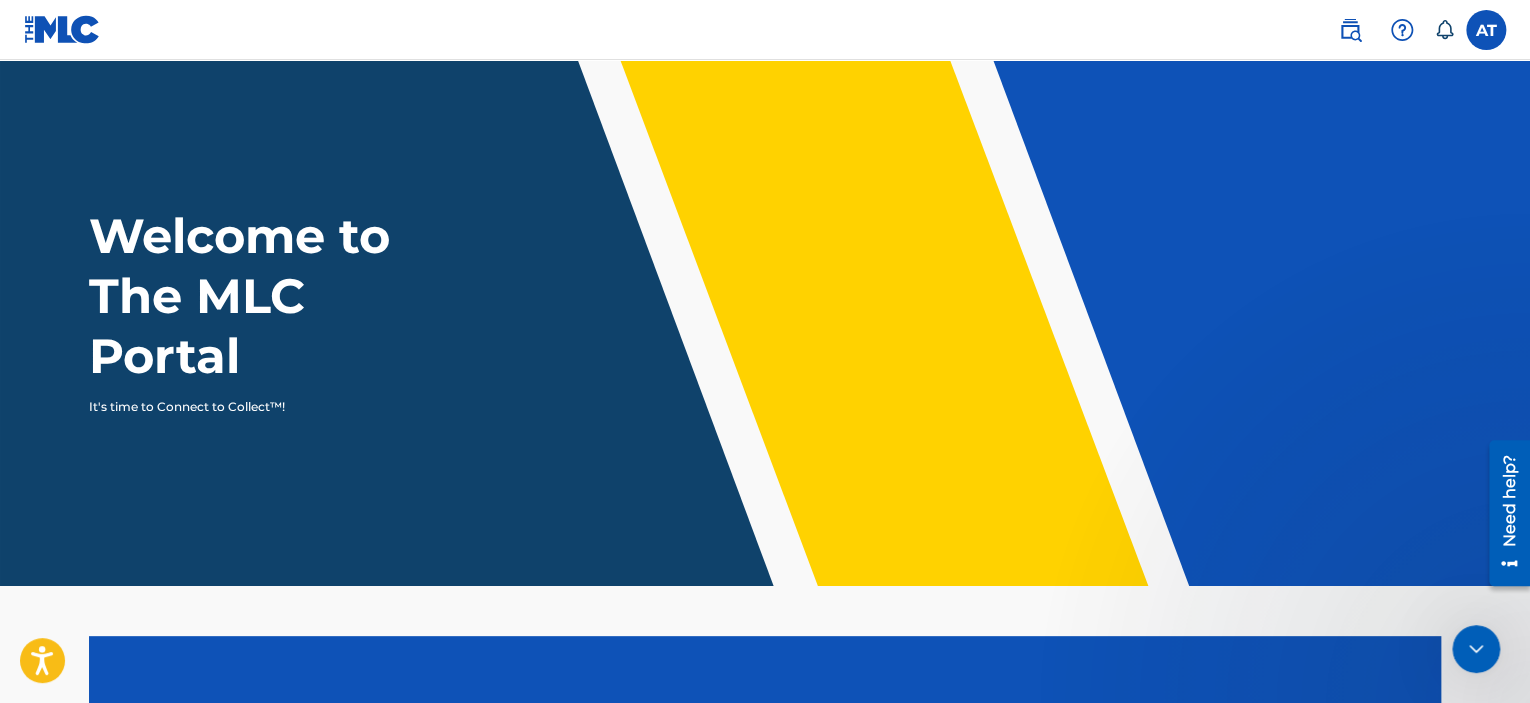 scroll, scrollTop: 0, scrollLeft: 0, axis: both 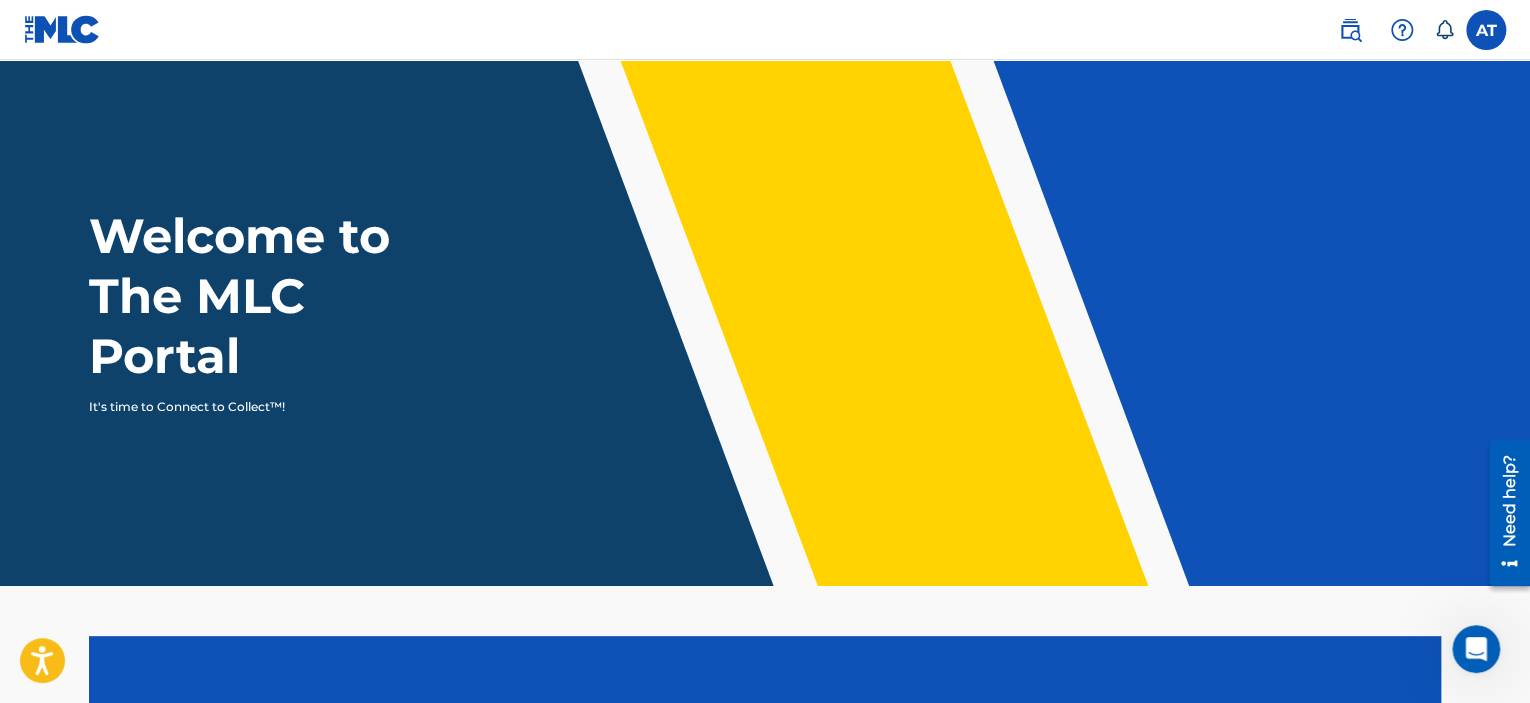 click at bounding box center (1486, 30) 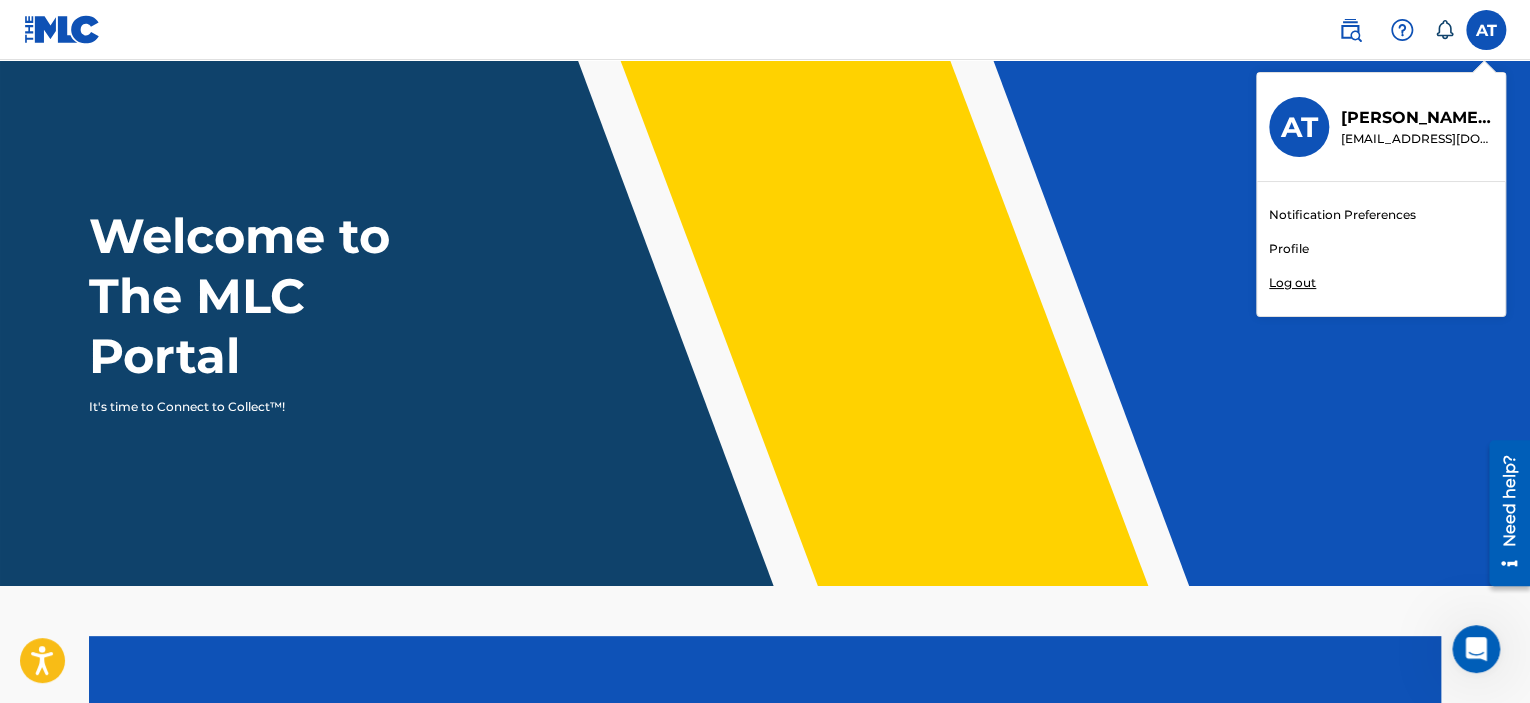 click on "Profile" at bounding box center (1289, 249) 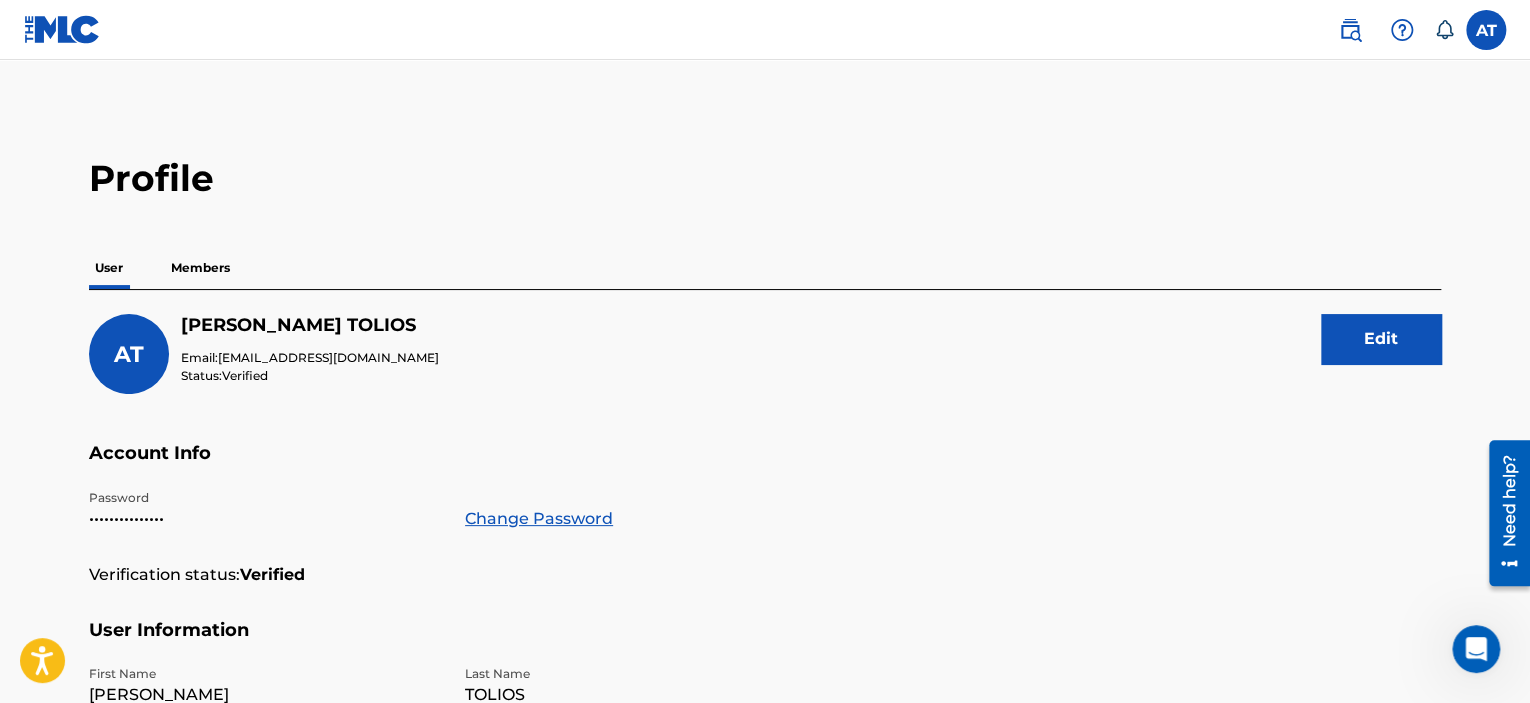 click on "Members" at bounding box center (200, 268) 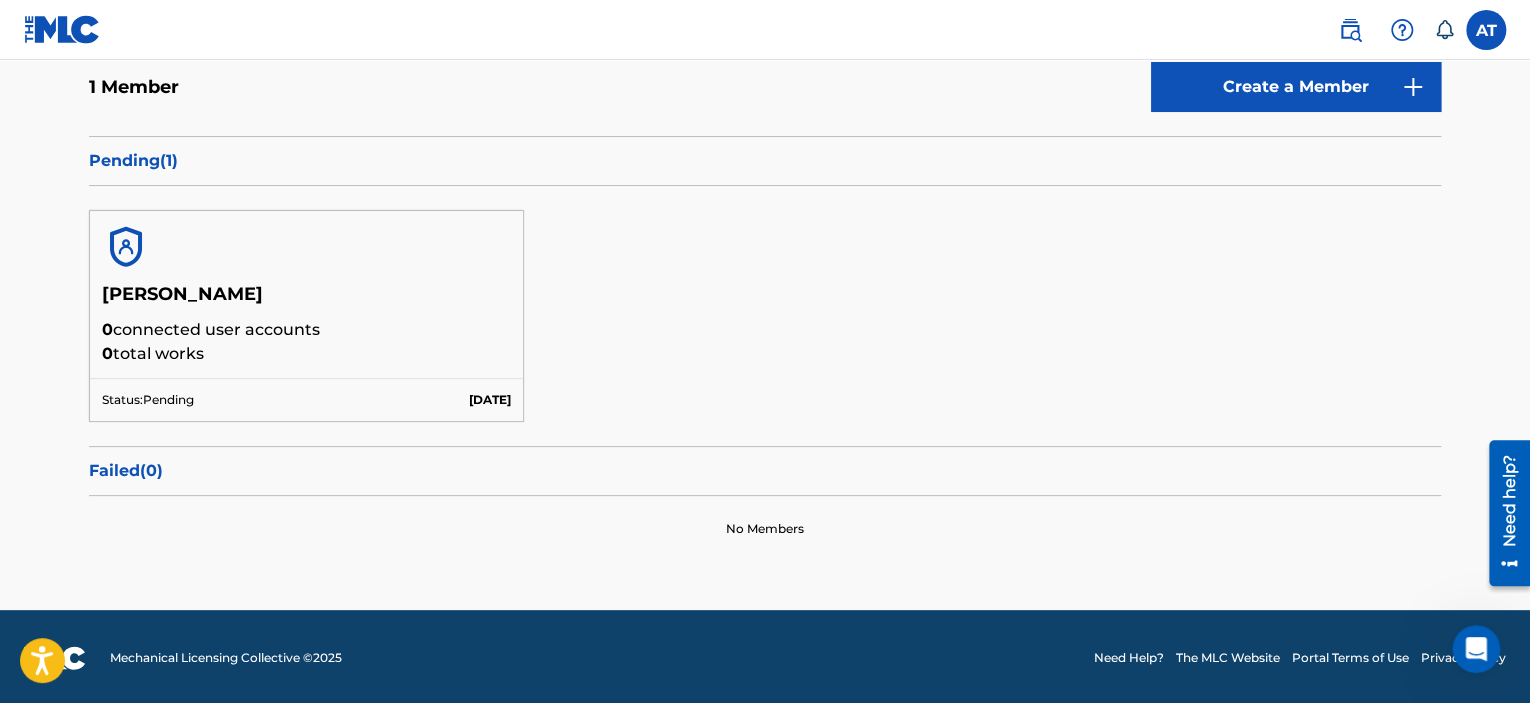 scroll, scrollTop: 0, scrollLeft: 0, axis: both 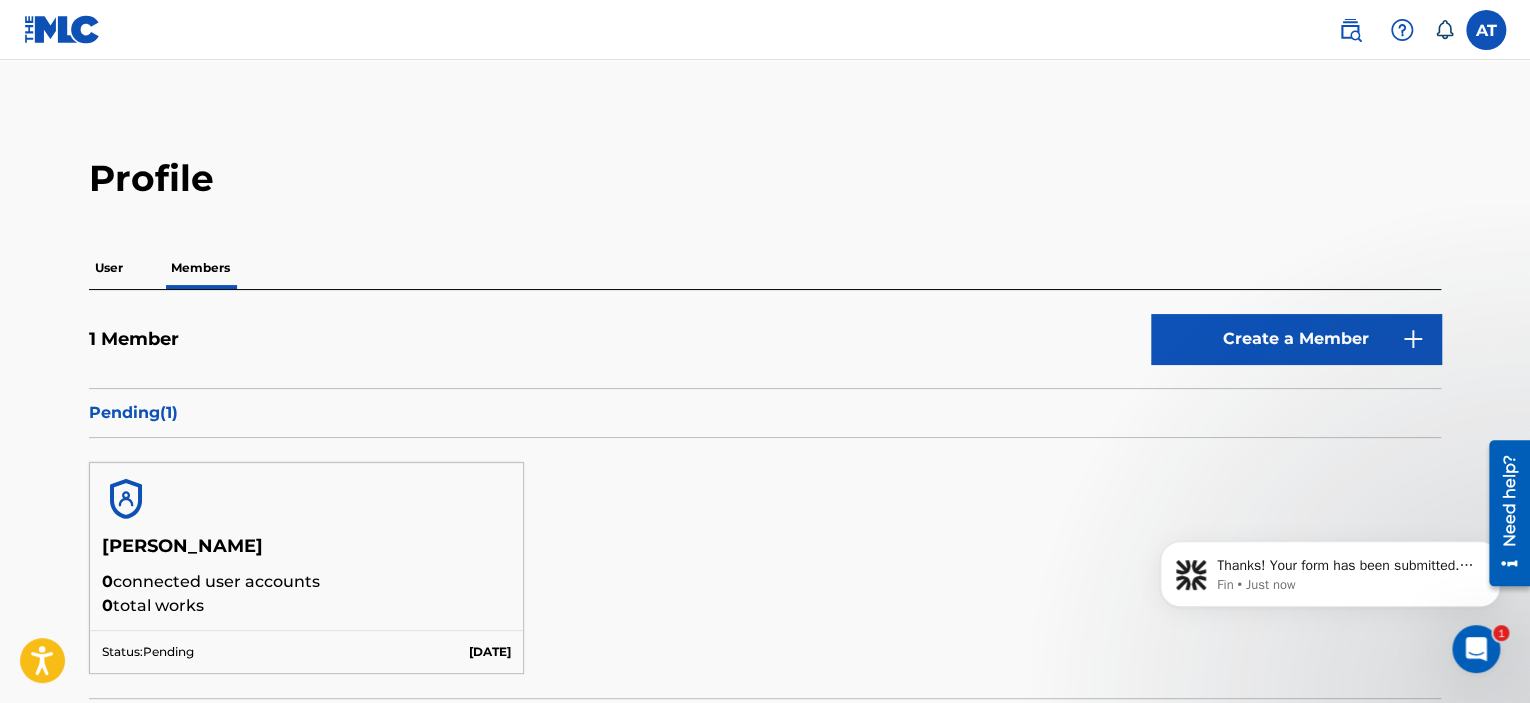 click 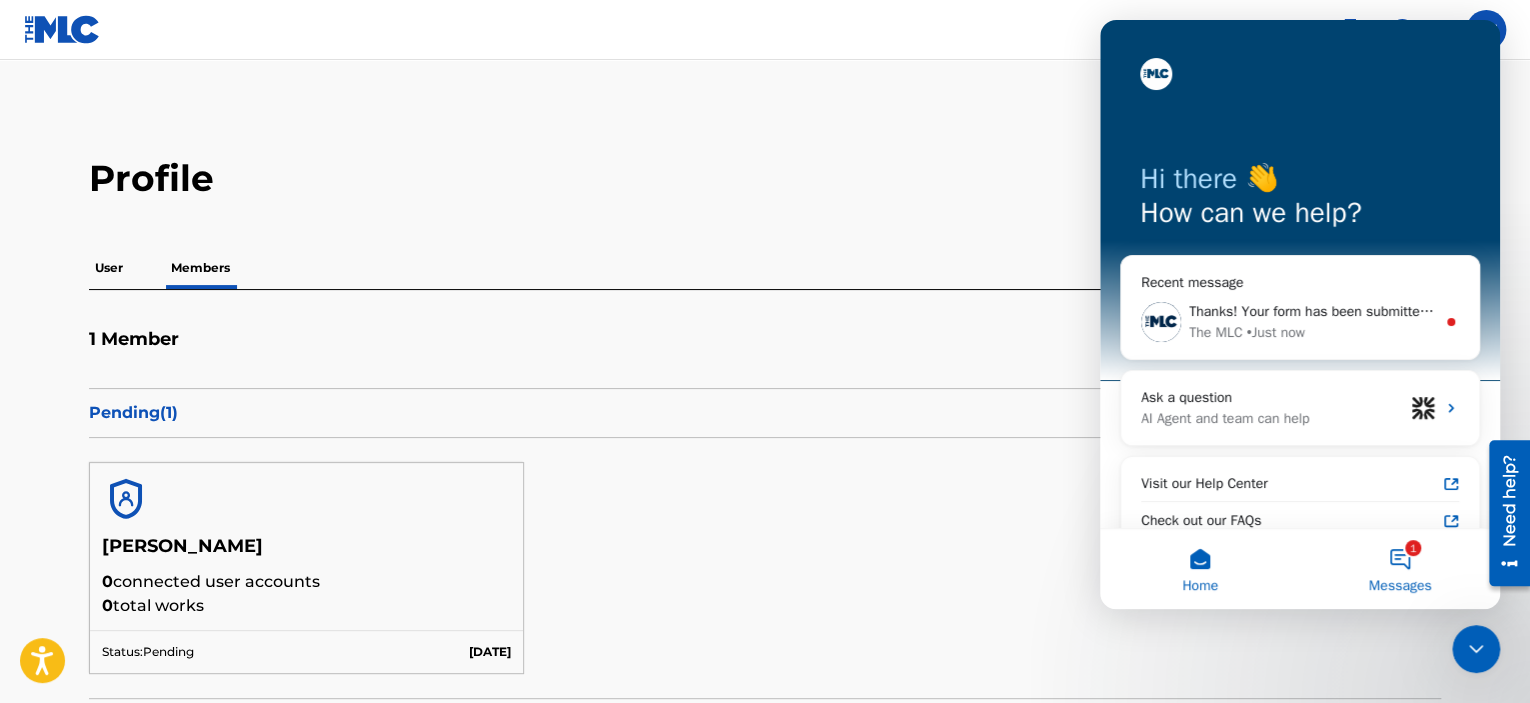 click on "1 Messages" at bounding box center [1400, 569] 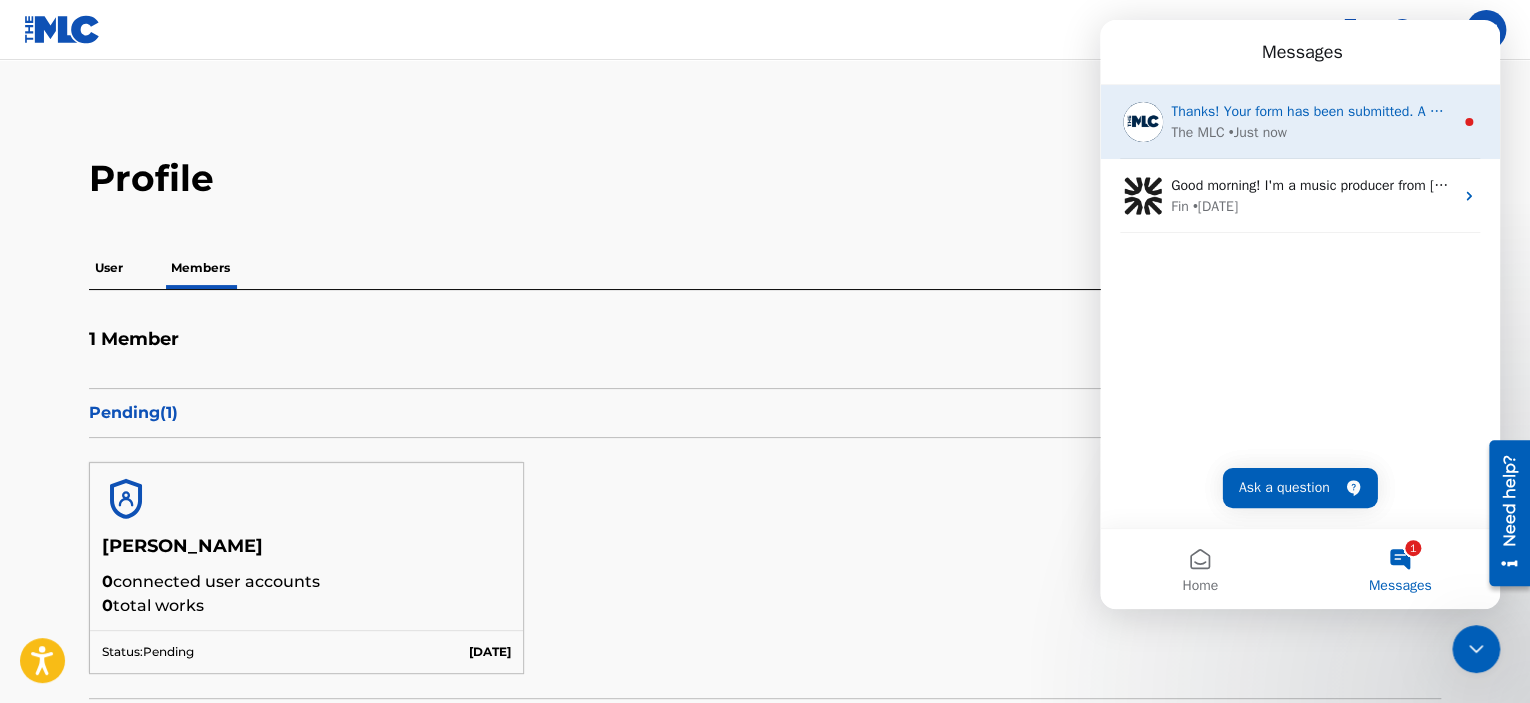 click on "The MLC •  Just now" at bounding box center (1312, 132) 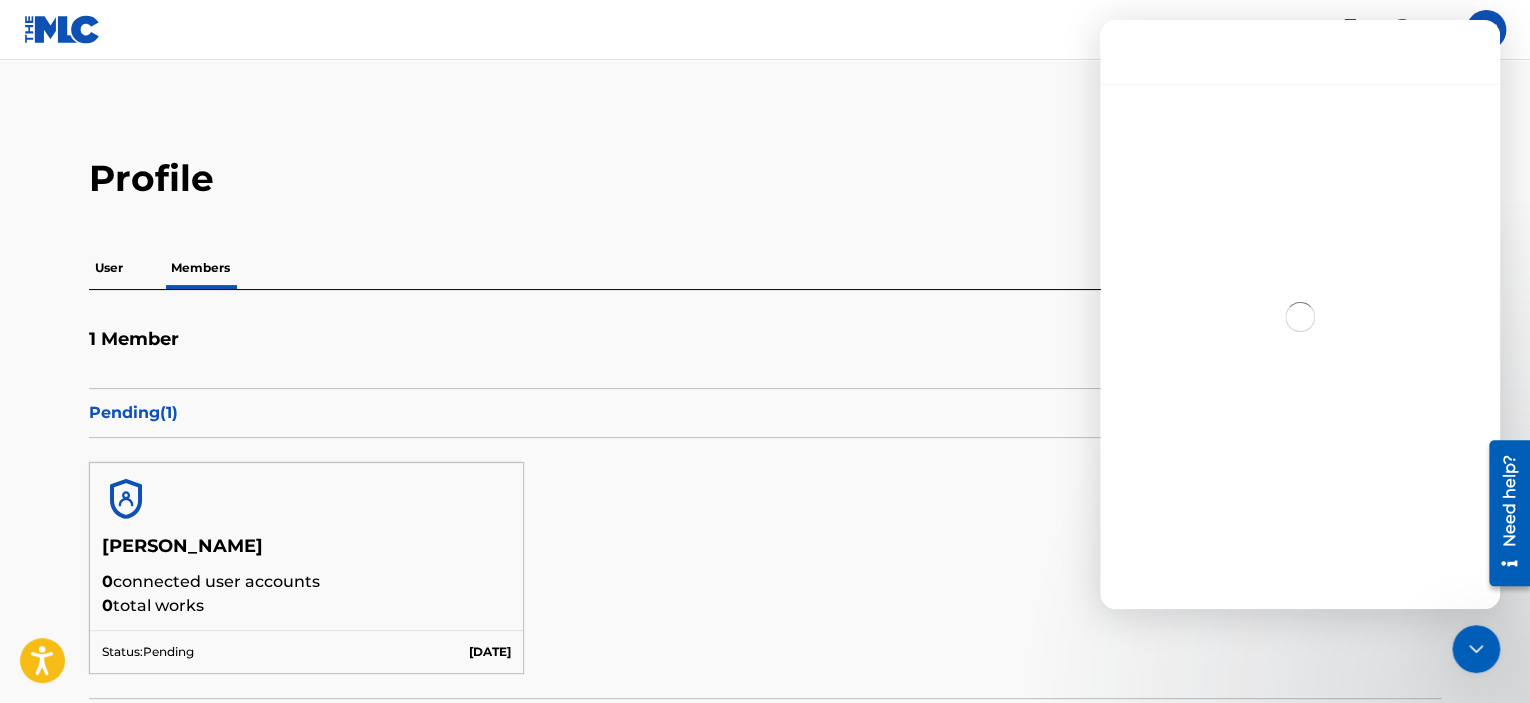 scroll, scrollTop: 3, scrollLeft: 0, axis: vertical 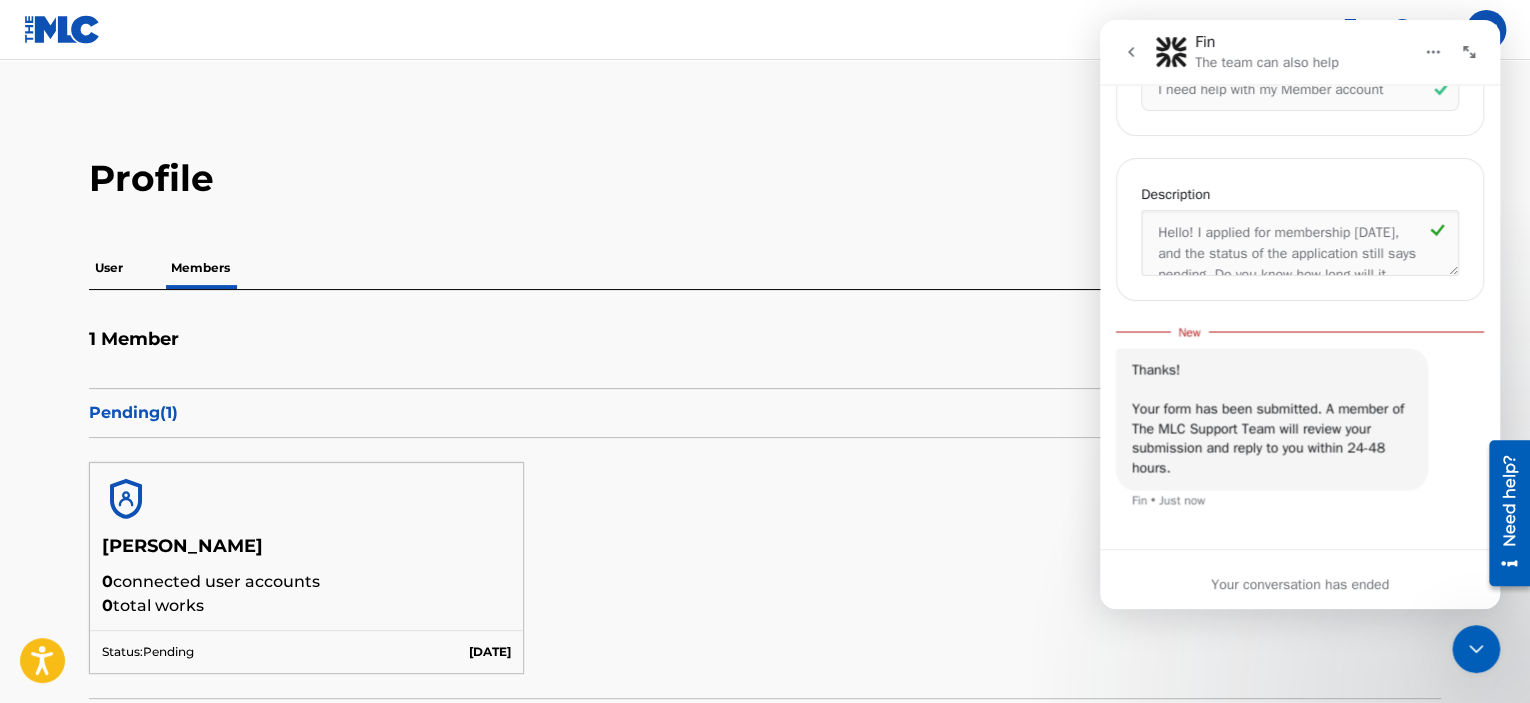 click 